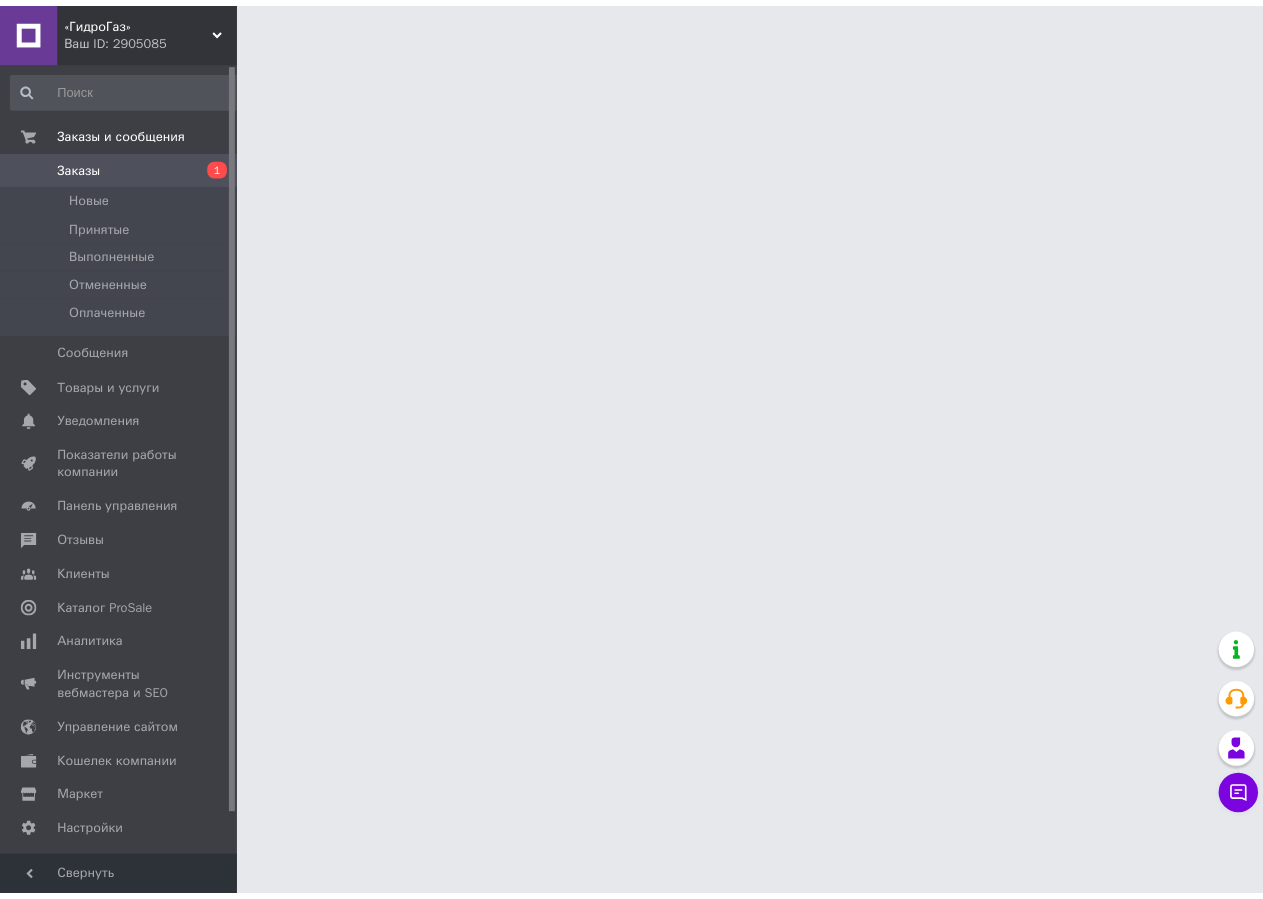 scroll, scrollTop: 0, scrollLeft: 0, axis: both 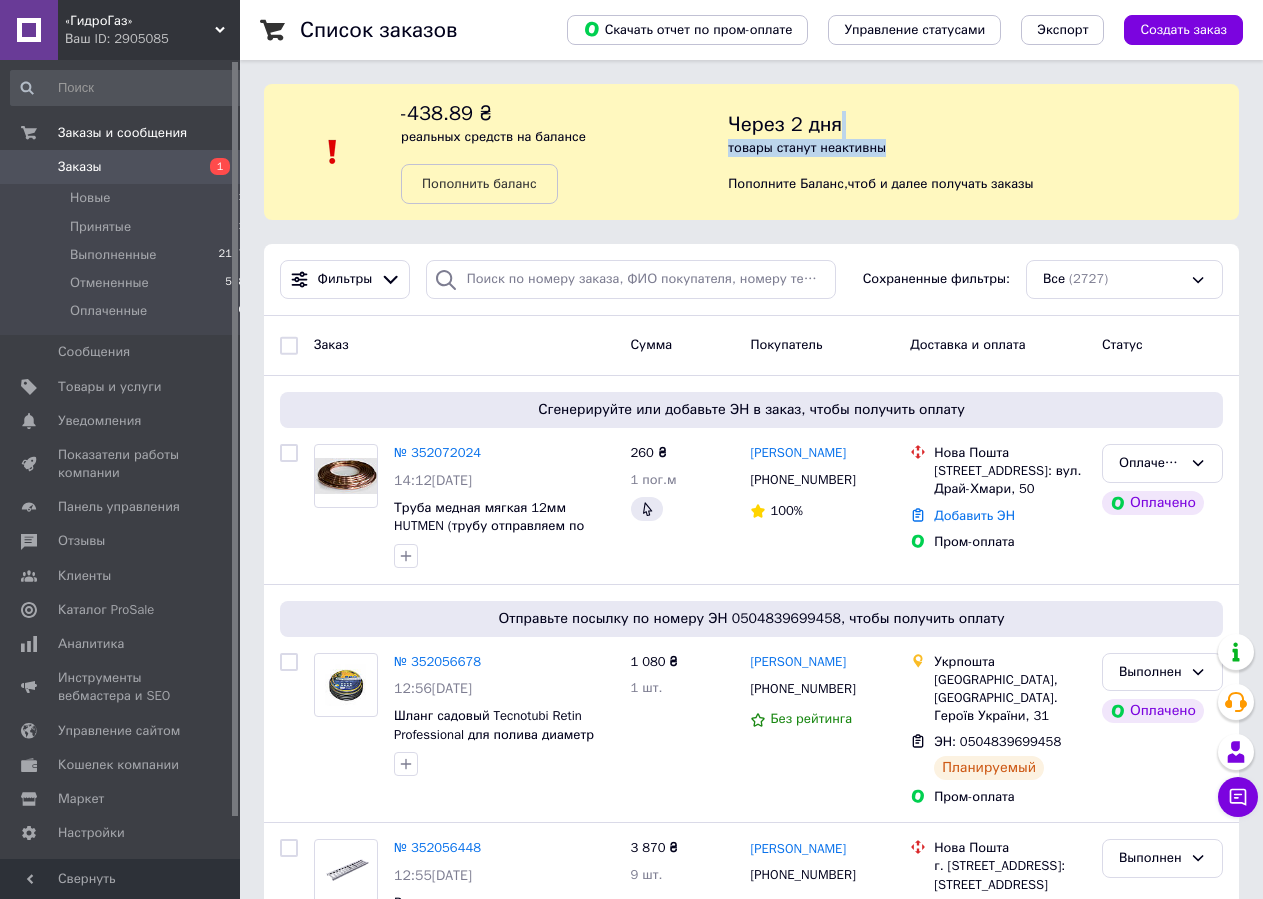 drag, startPoint x: 1260, startPoint y: 148, endPoint x: 1239, endPoint y: 85, distance: 66.40783 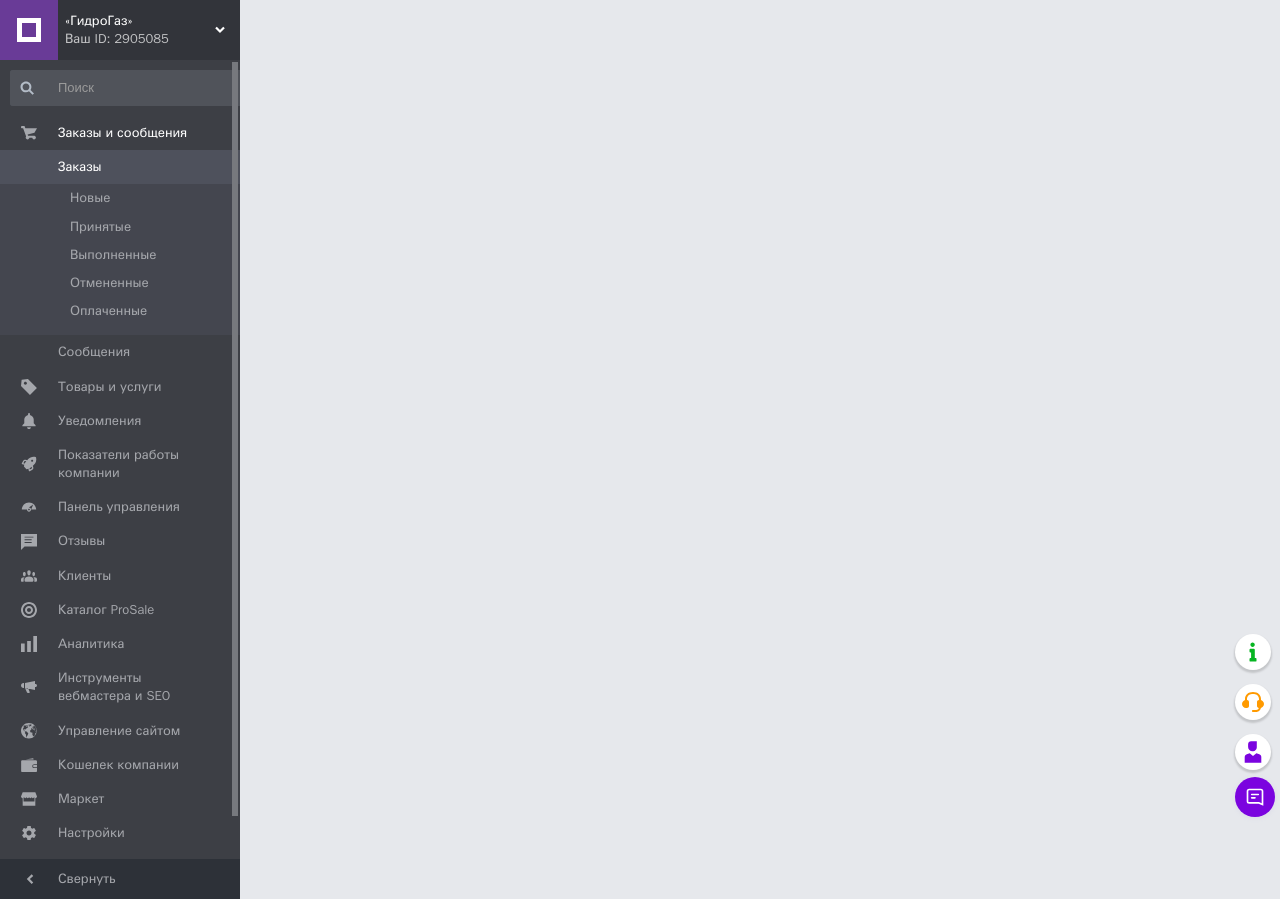 scroll, scrollTop: 0, scrollLeft: 0, axis: both 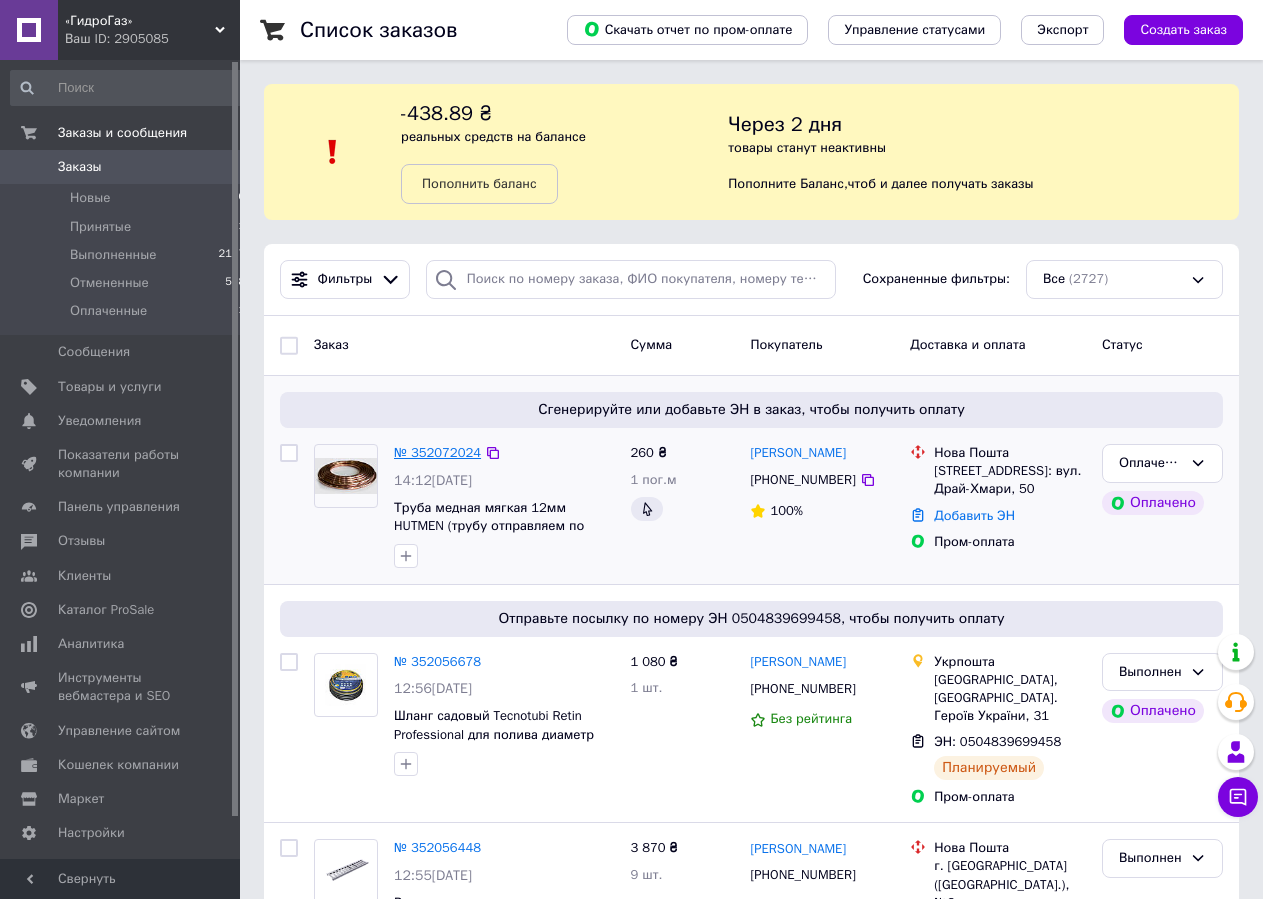 click on "№ 352072024" at bounding box center (437, 452) 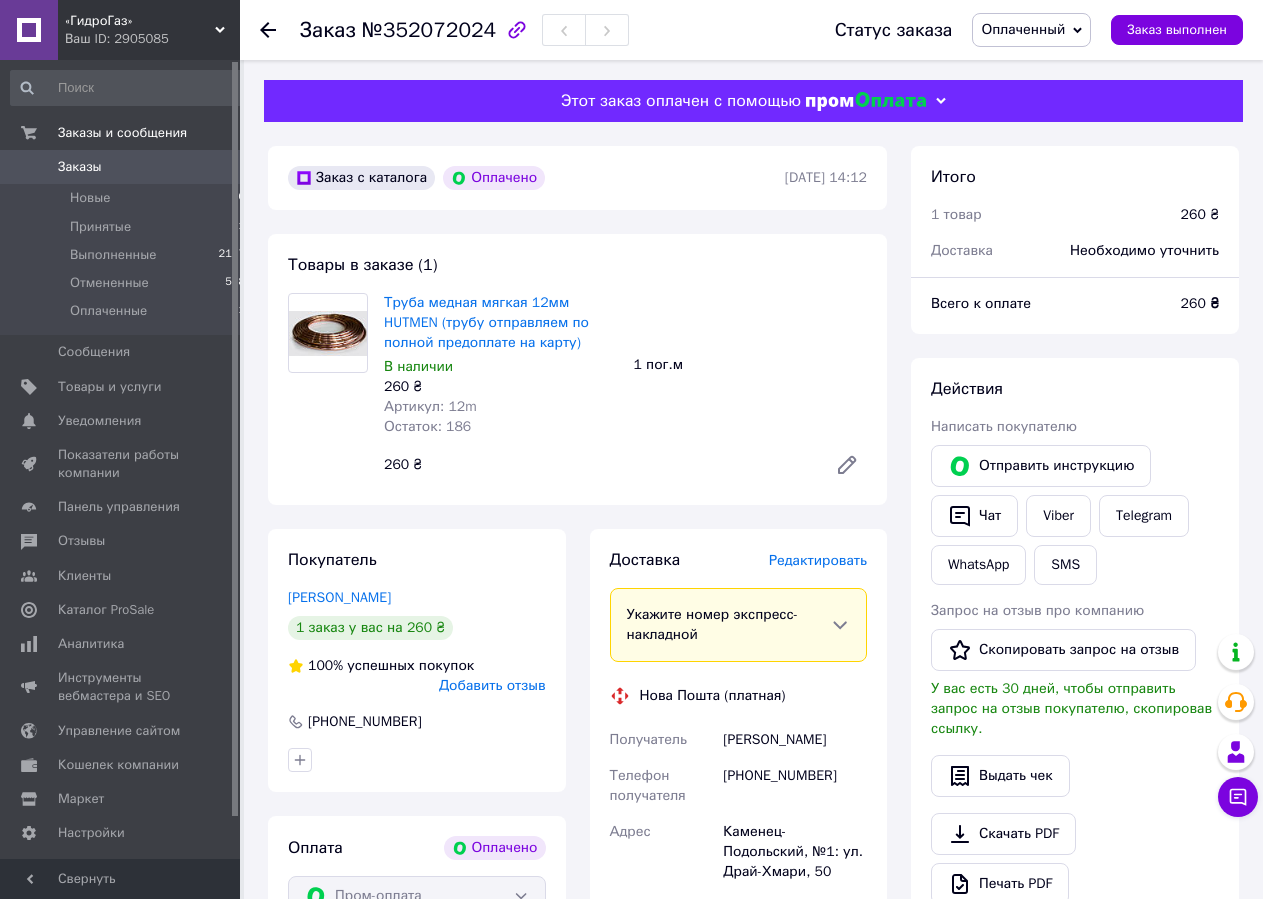 click on "Редактировать" at bounding box center [818, 560] 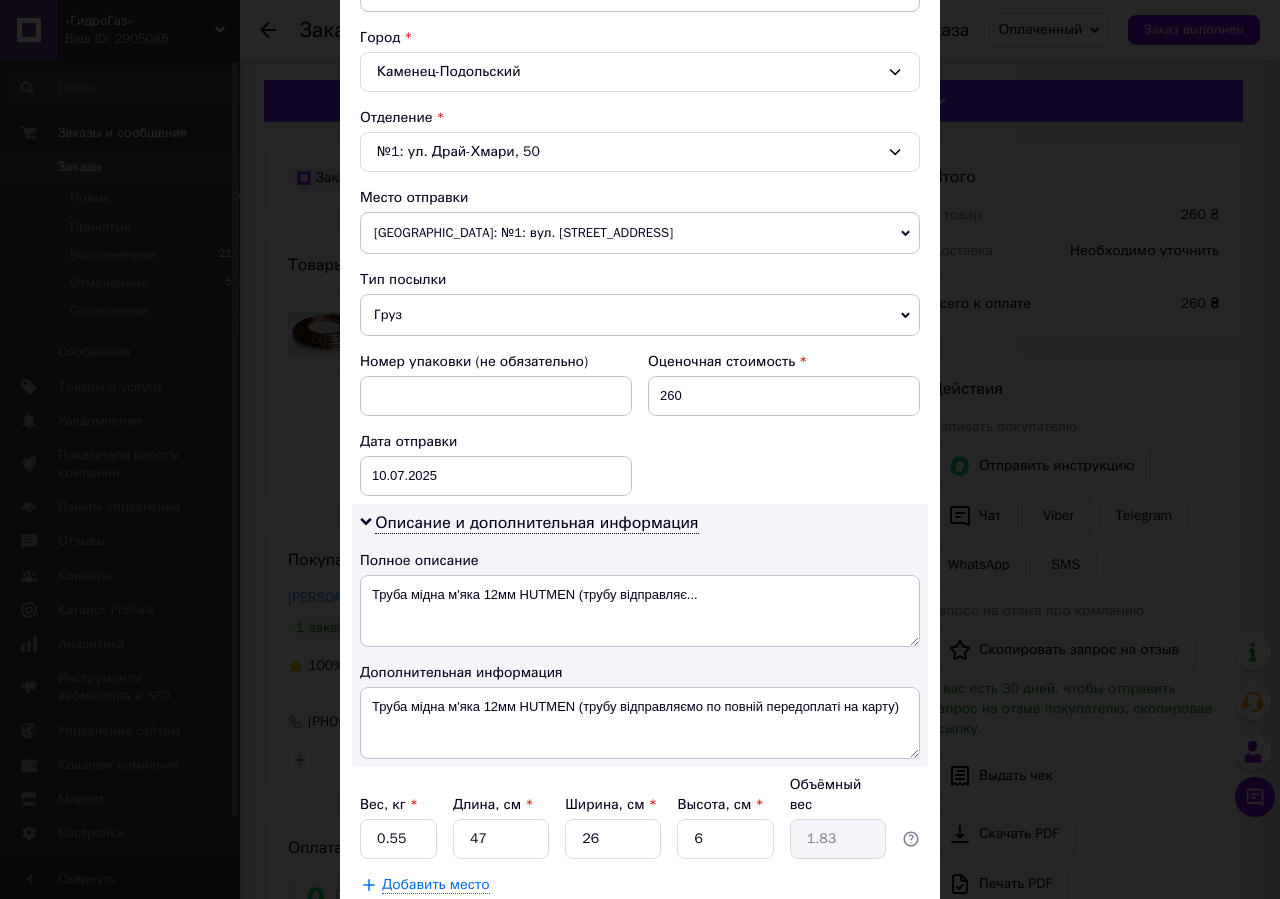 scroll, scrollTop: 570, scrollLeft: 0, axis: vertical 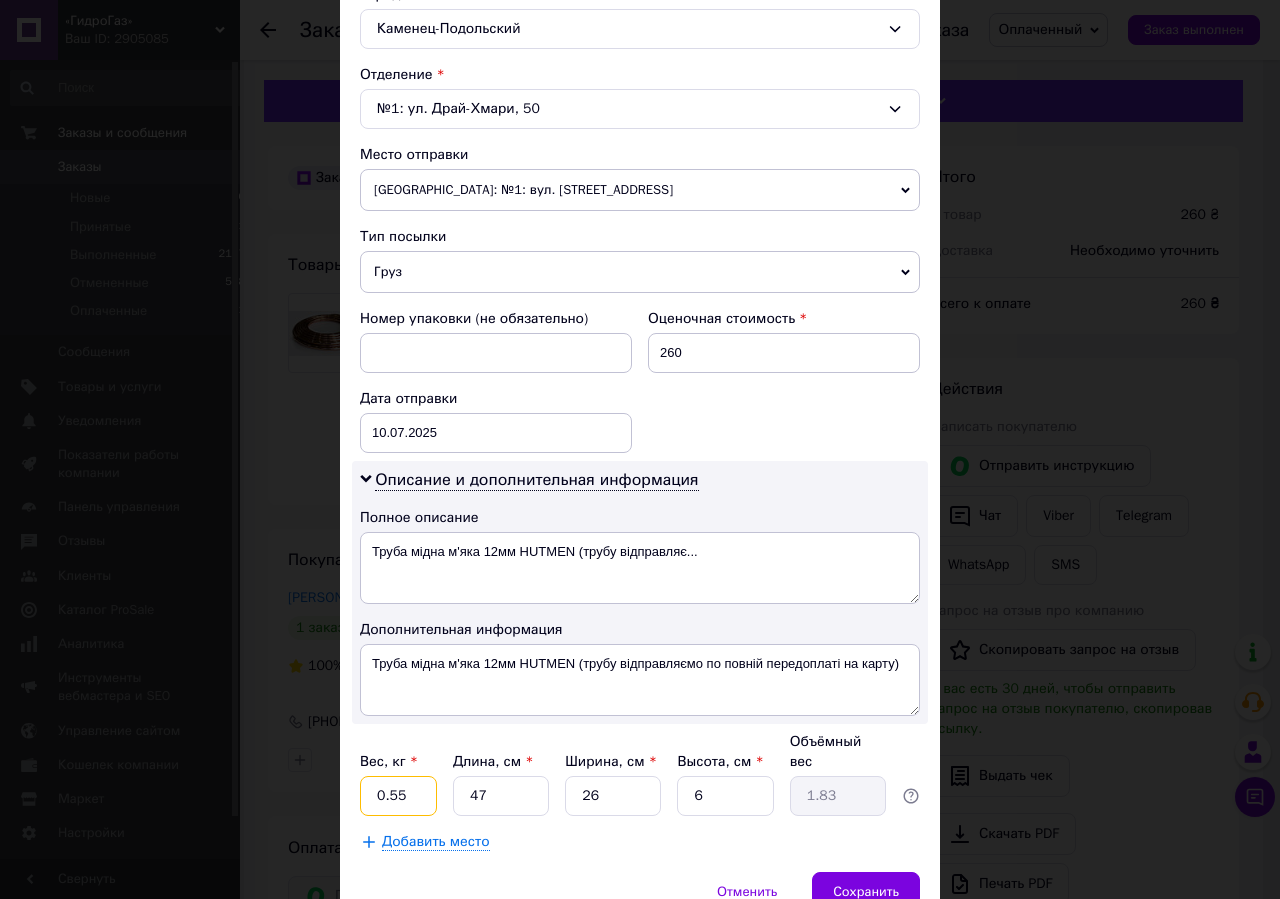 drag, startPoint x: 410, startPoint y: 807, endPoint x: 365, endPoint y: 803, distance: 45.17743 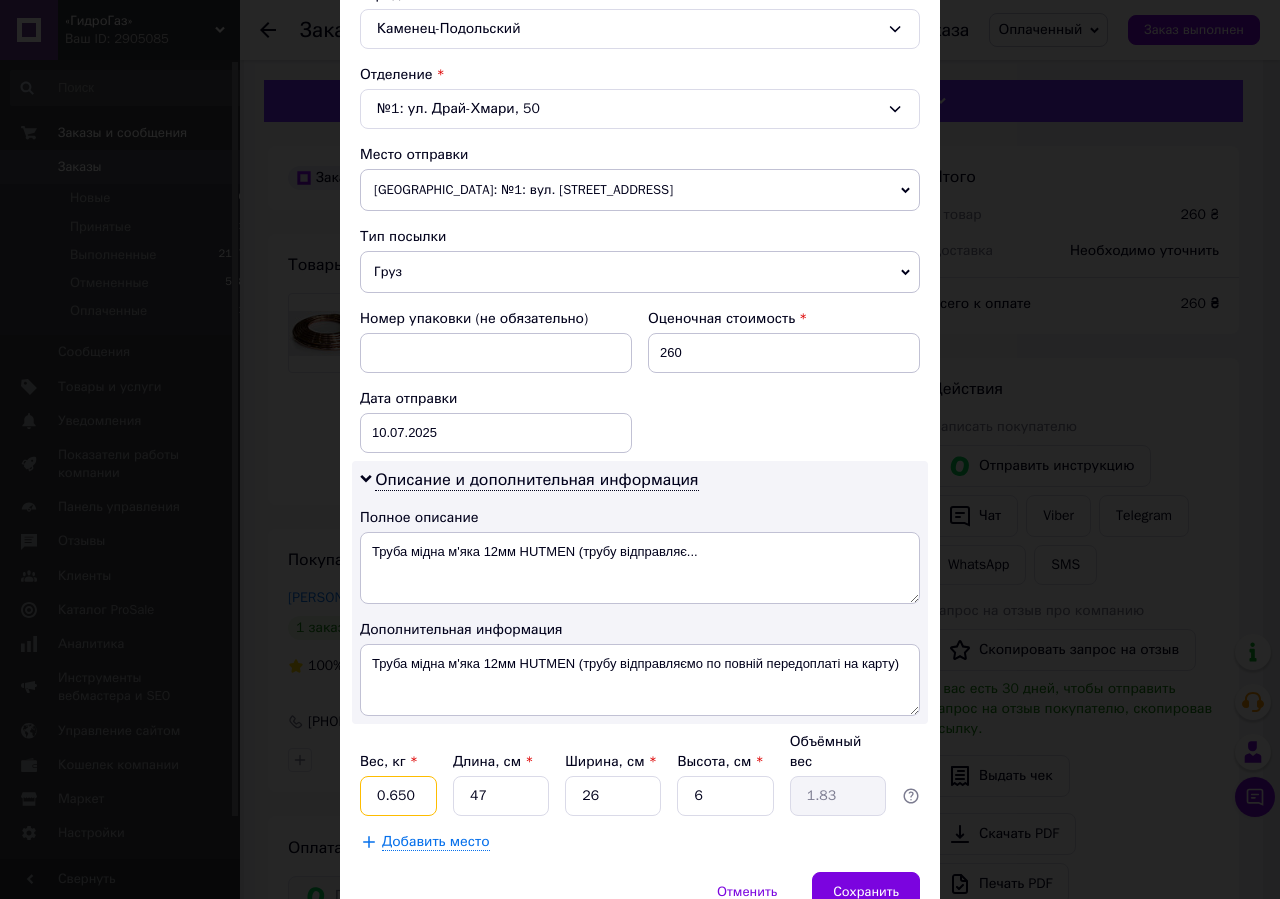 type on "0.650" 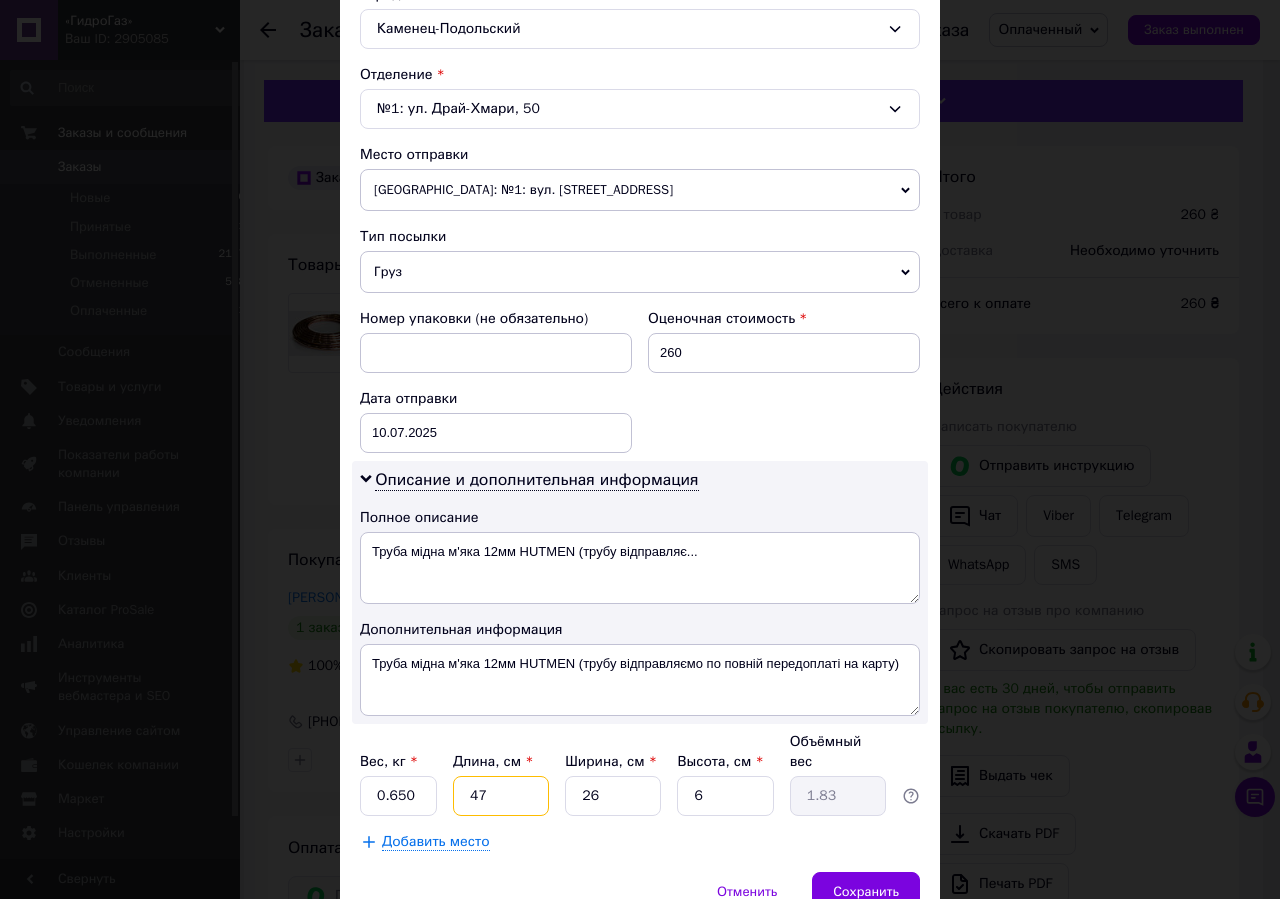 drag, startPoint x: 489, startPoint y: 804, endPoint x: 429, endPoint y: 814, distance: 60.827625 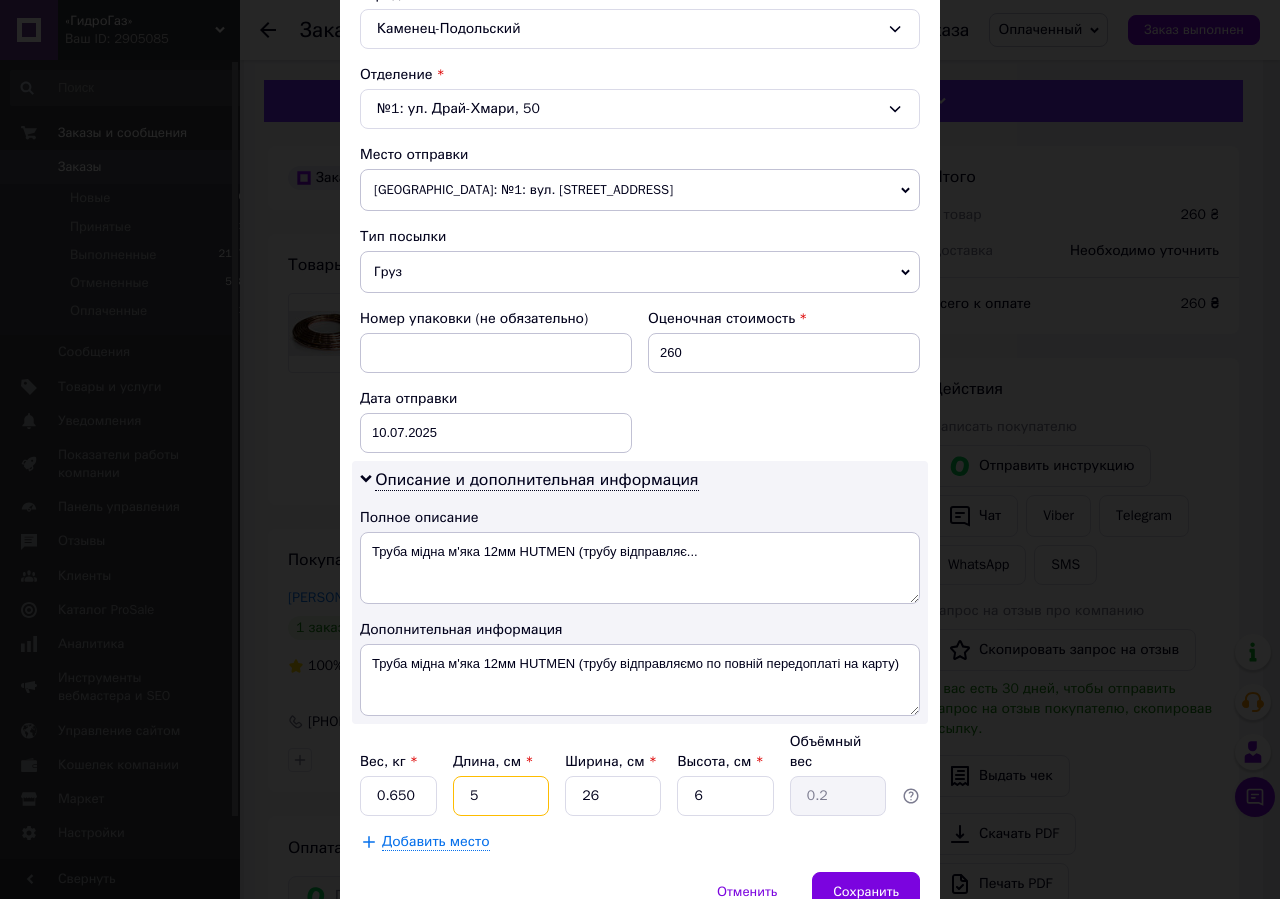 type on "55" 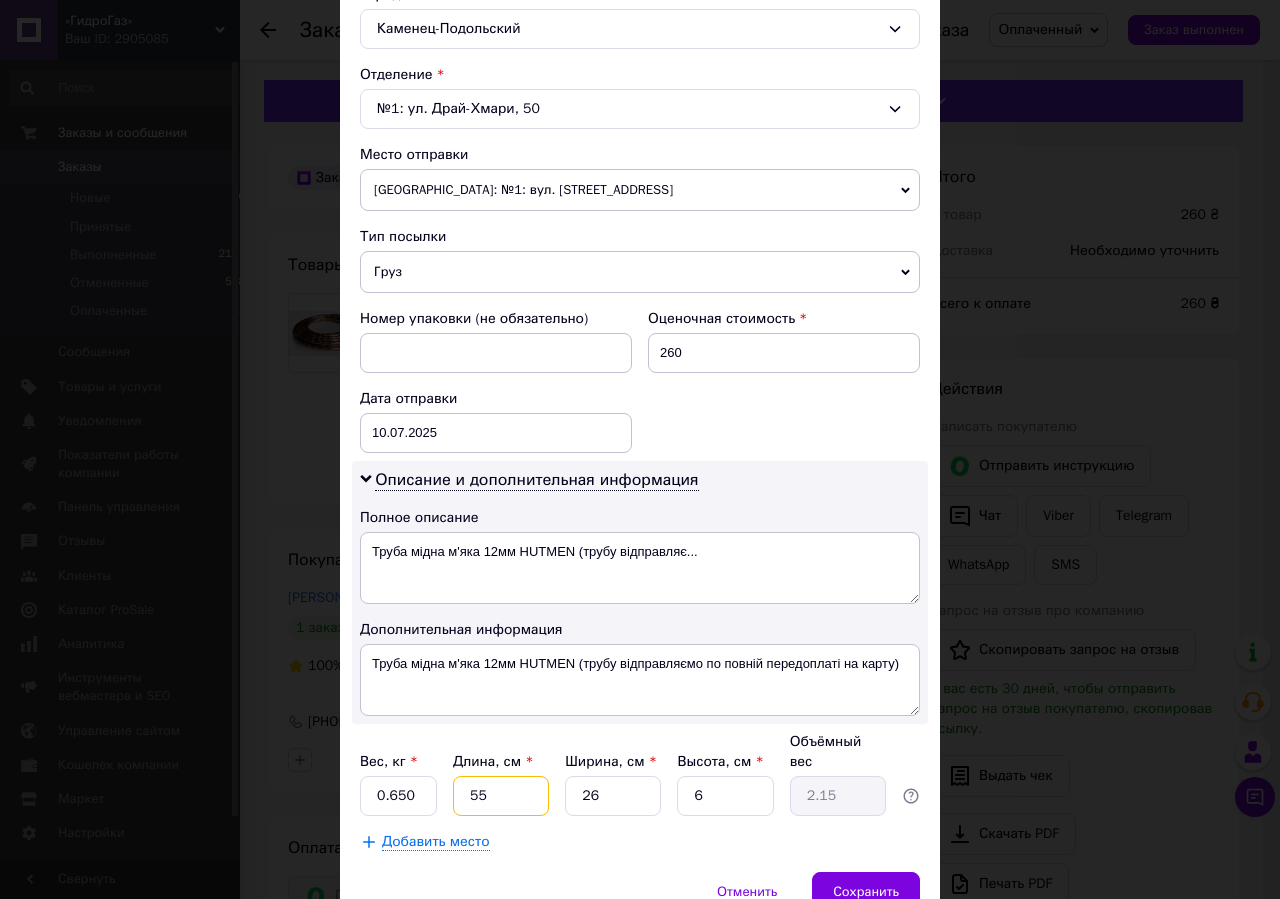 type on "55" 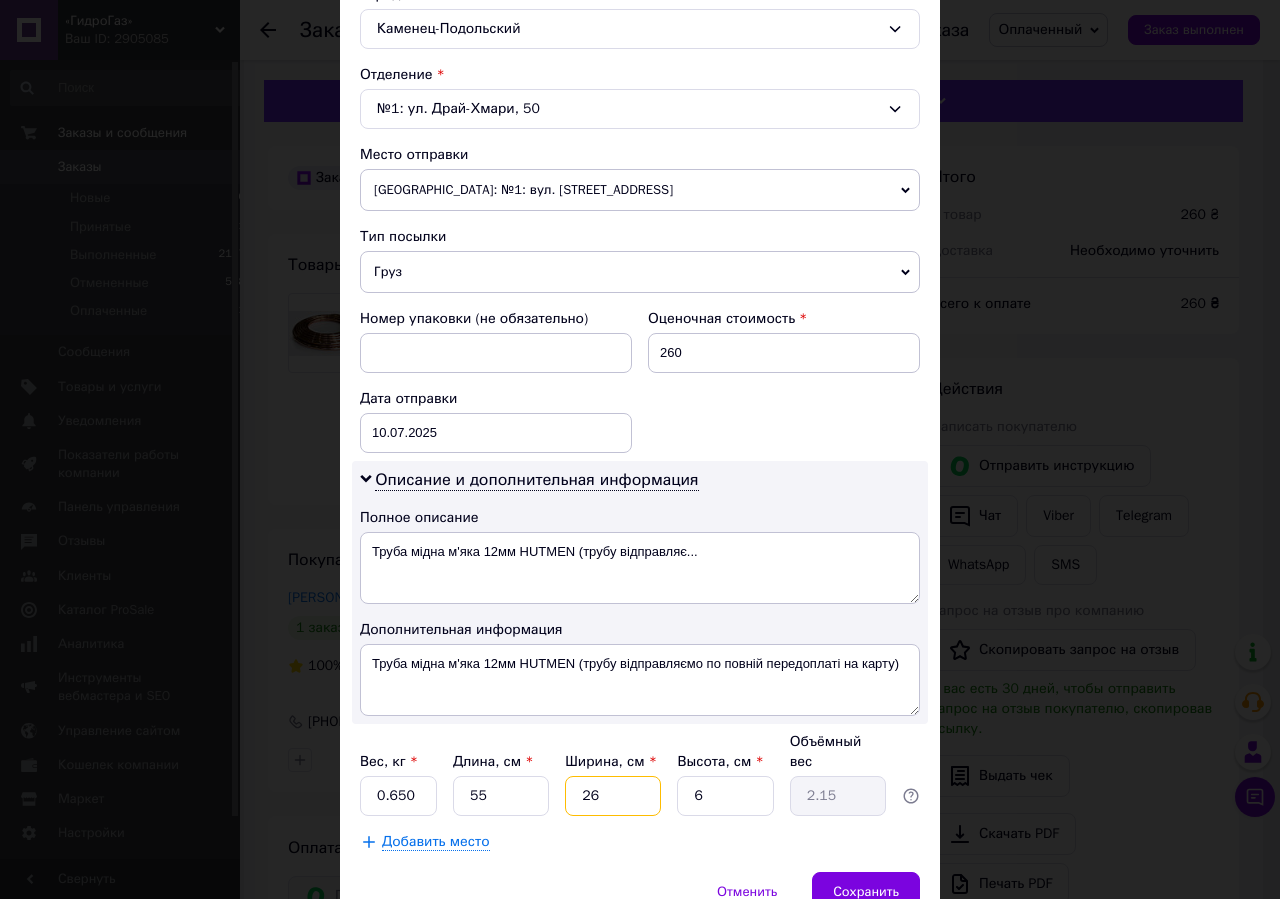 drag, startPoint x: 609, startPoint y: 820, endPoint x: 541, endPoint y: 813, distance: 68.359344 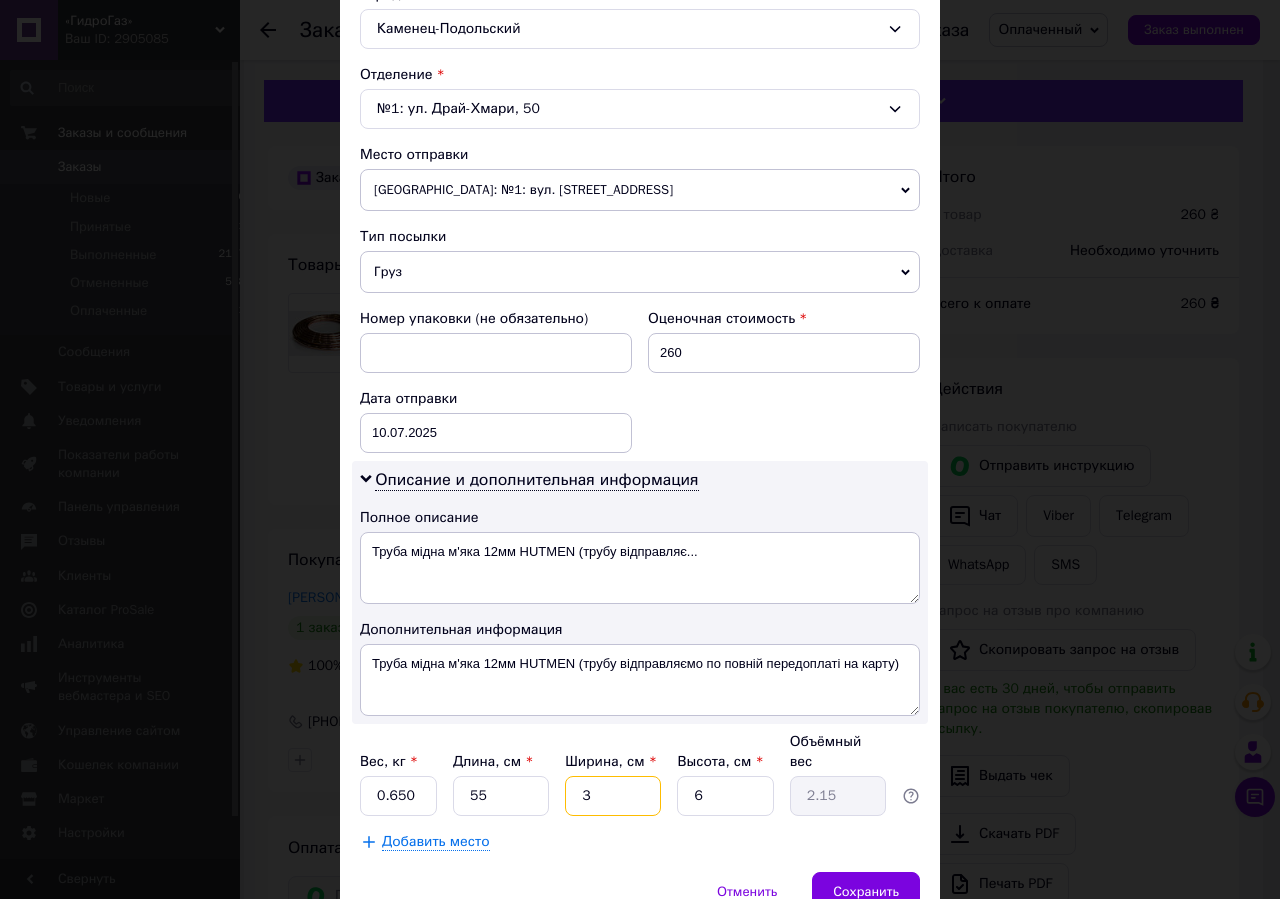 type on "0.25" 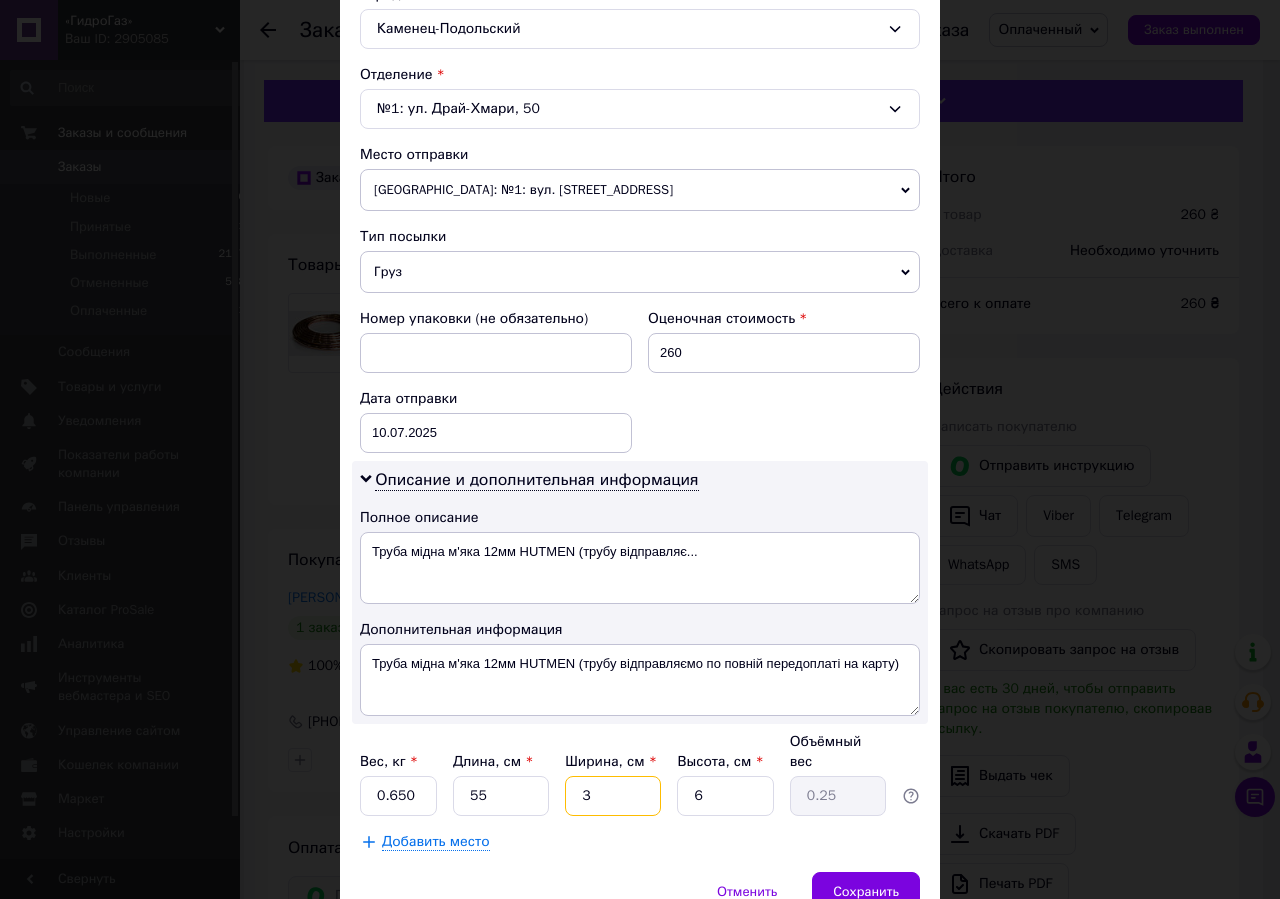 type on "39" 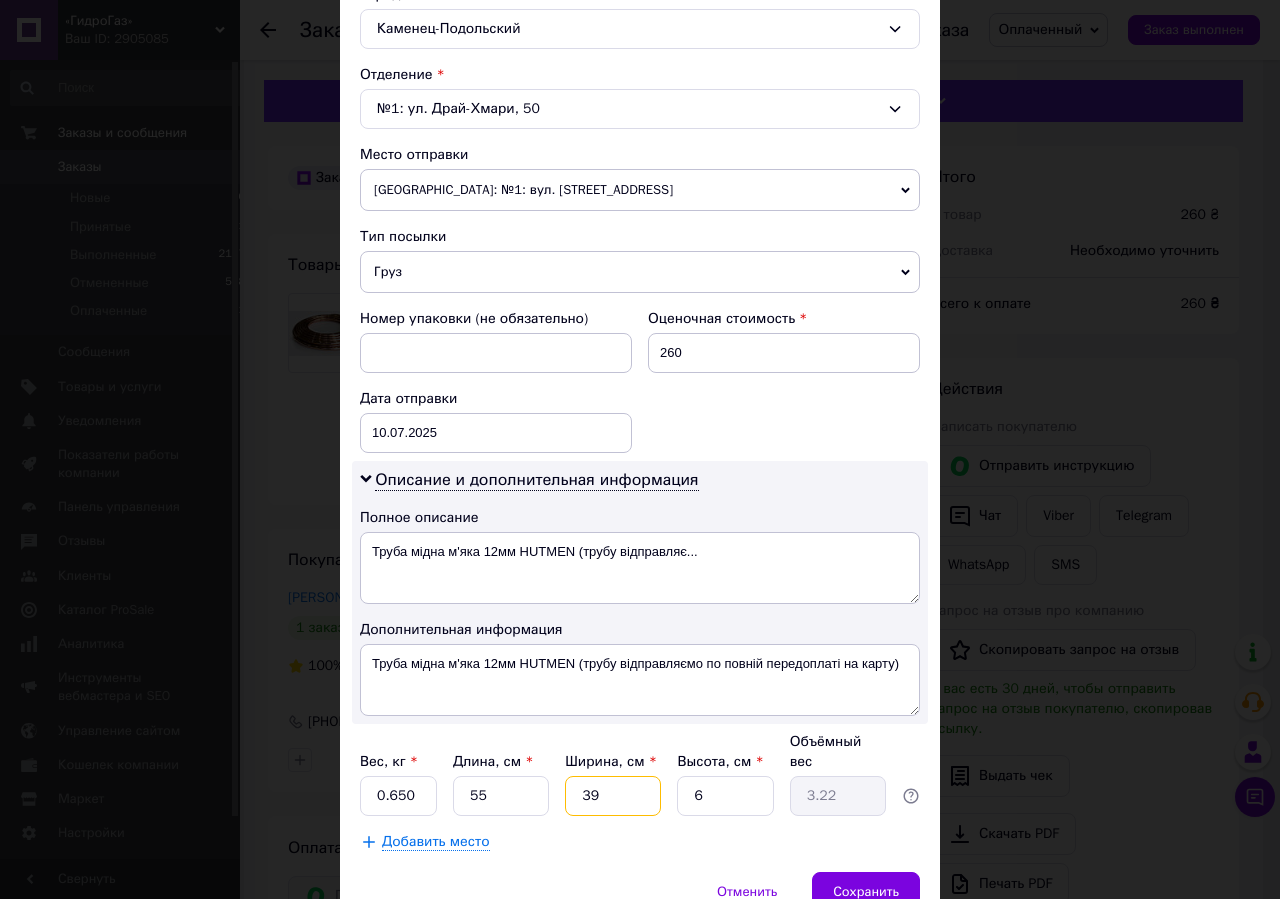 type on "396" 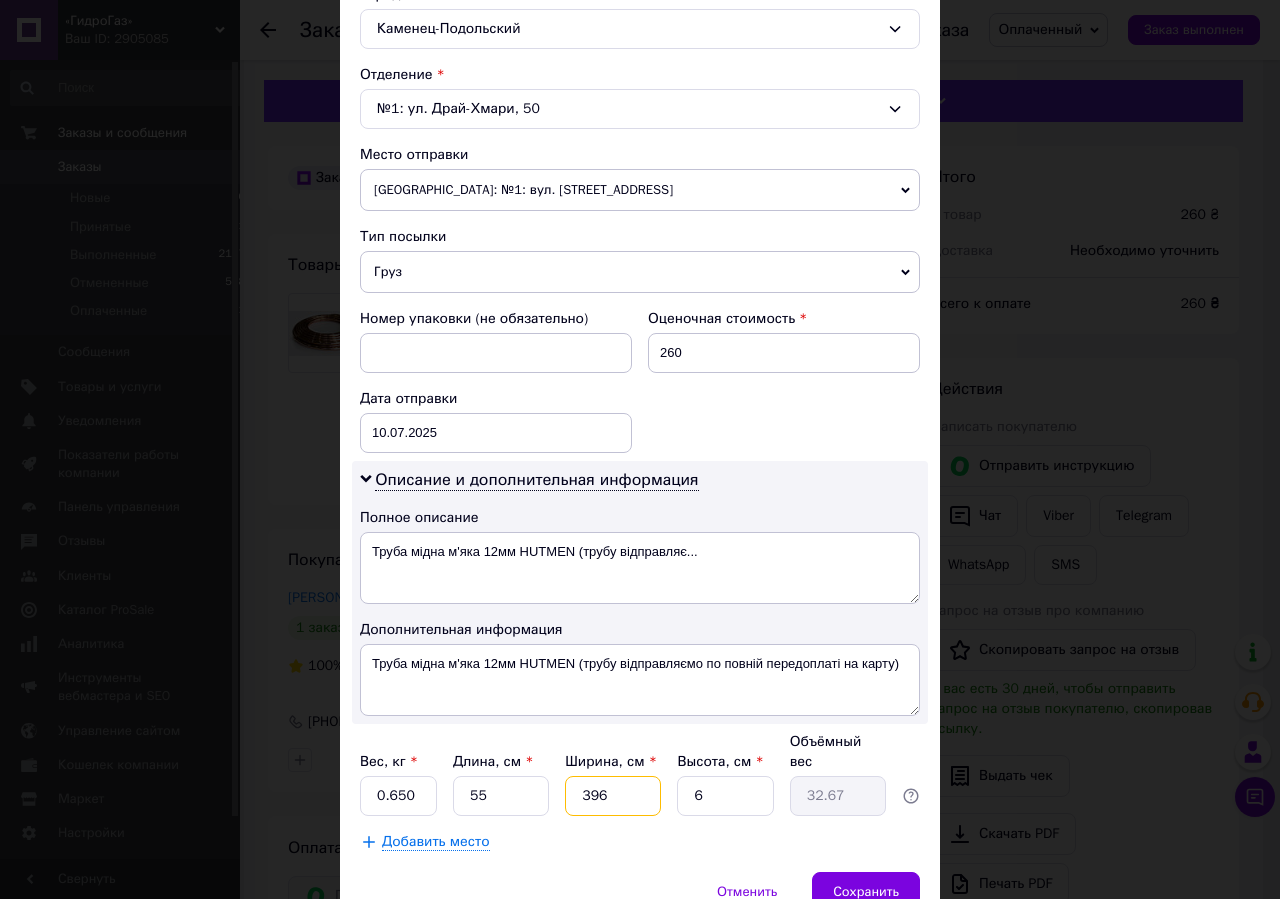 type on "39" 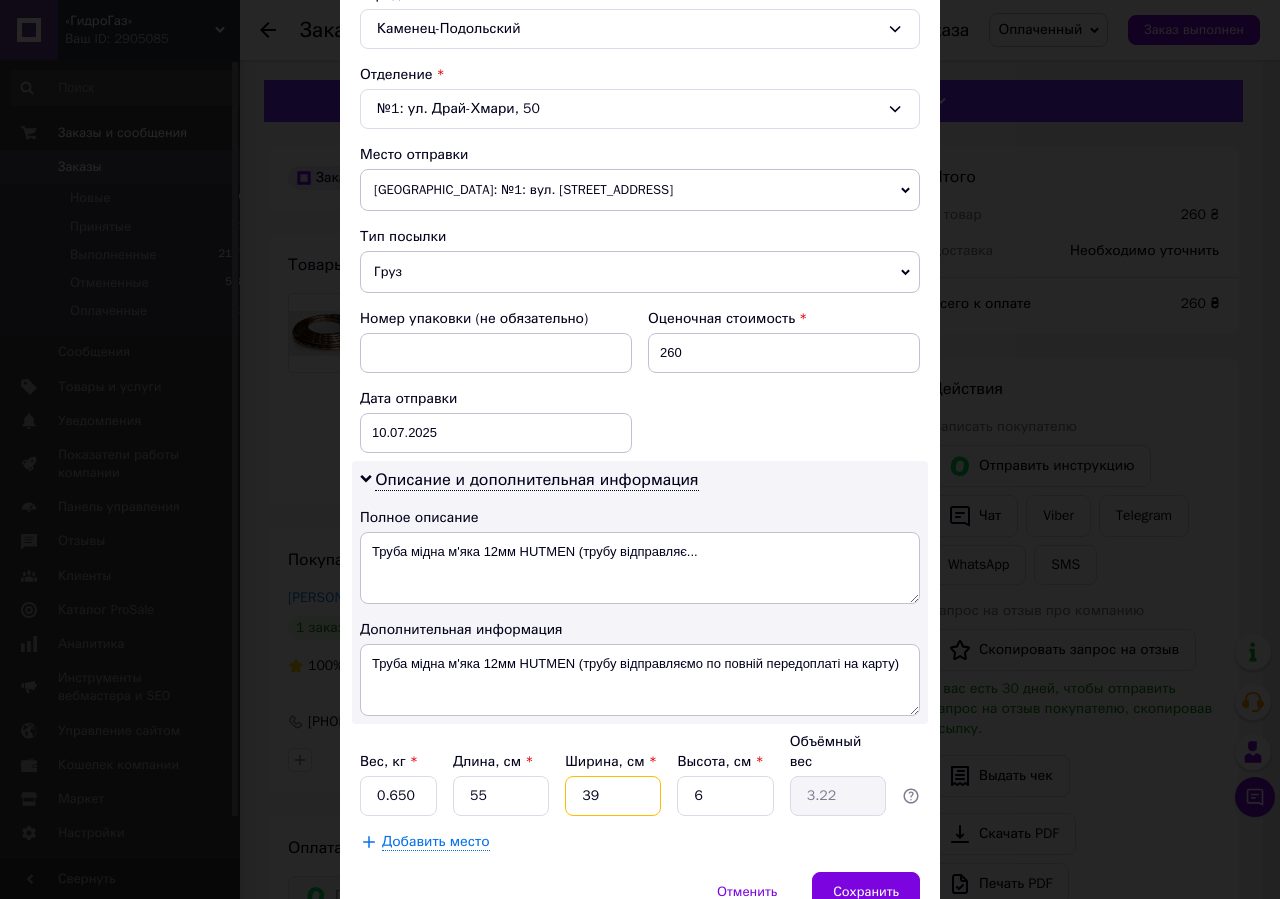 type on "39" 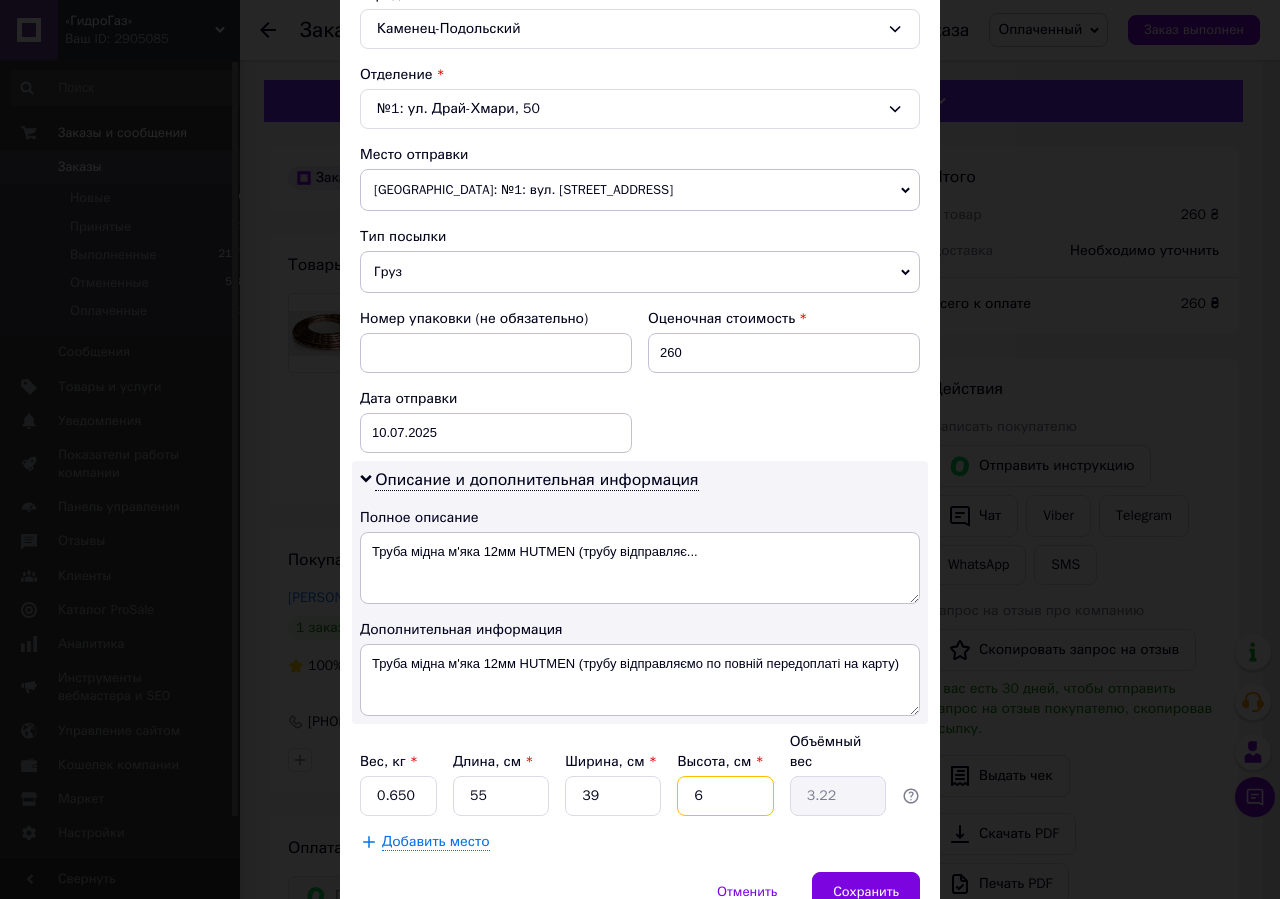 drag, startPoint x: 708, startPoint y: 815, endPoint x: 641, endPoint y: 813, distance: 67.02985 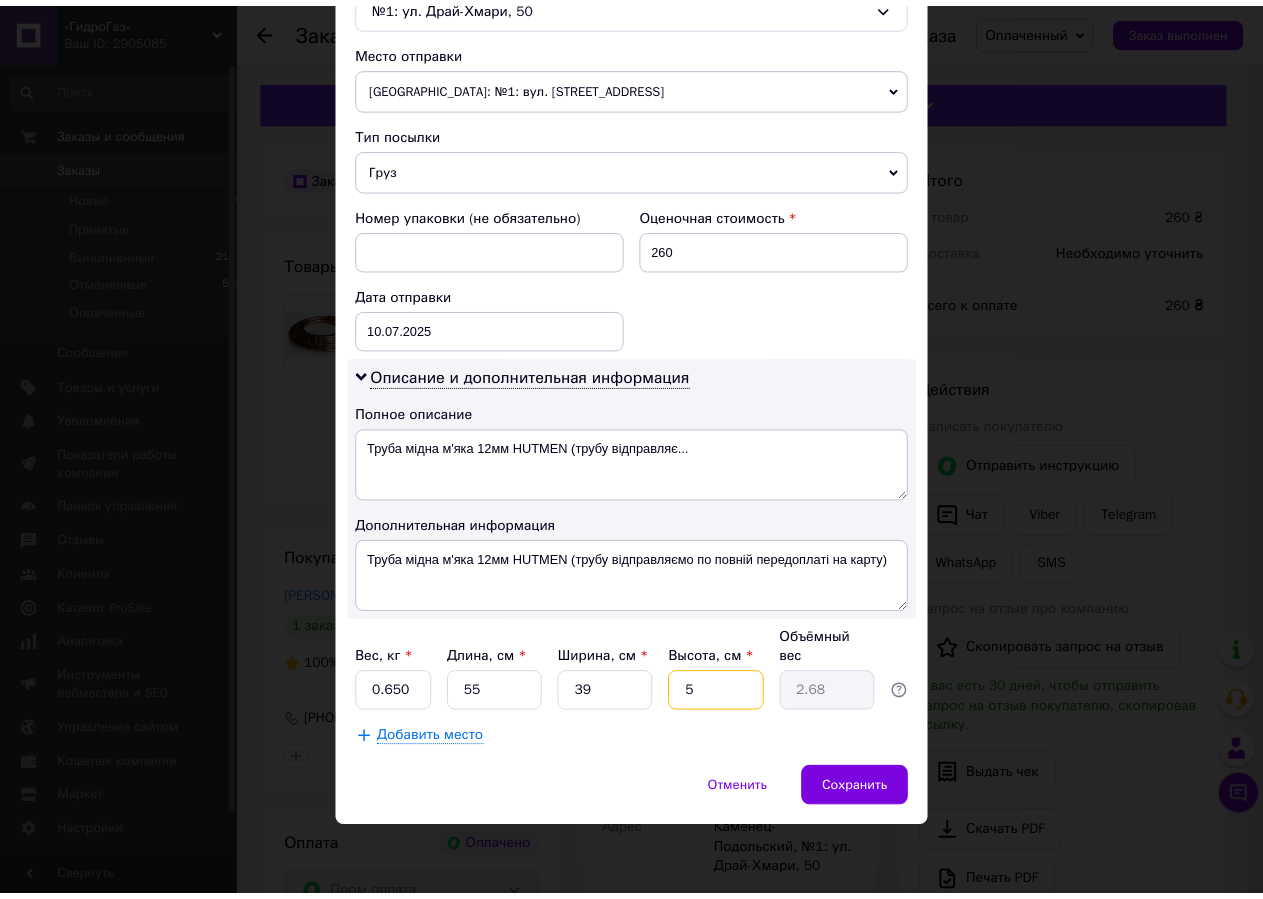 scroll, scrollTop: 687, scrollLeft: 0, axis: vertical 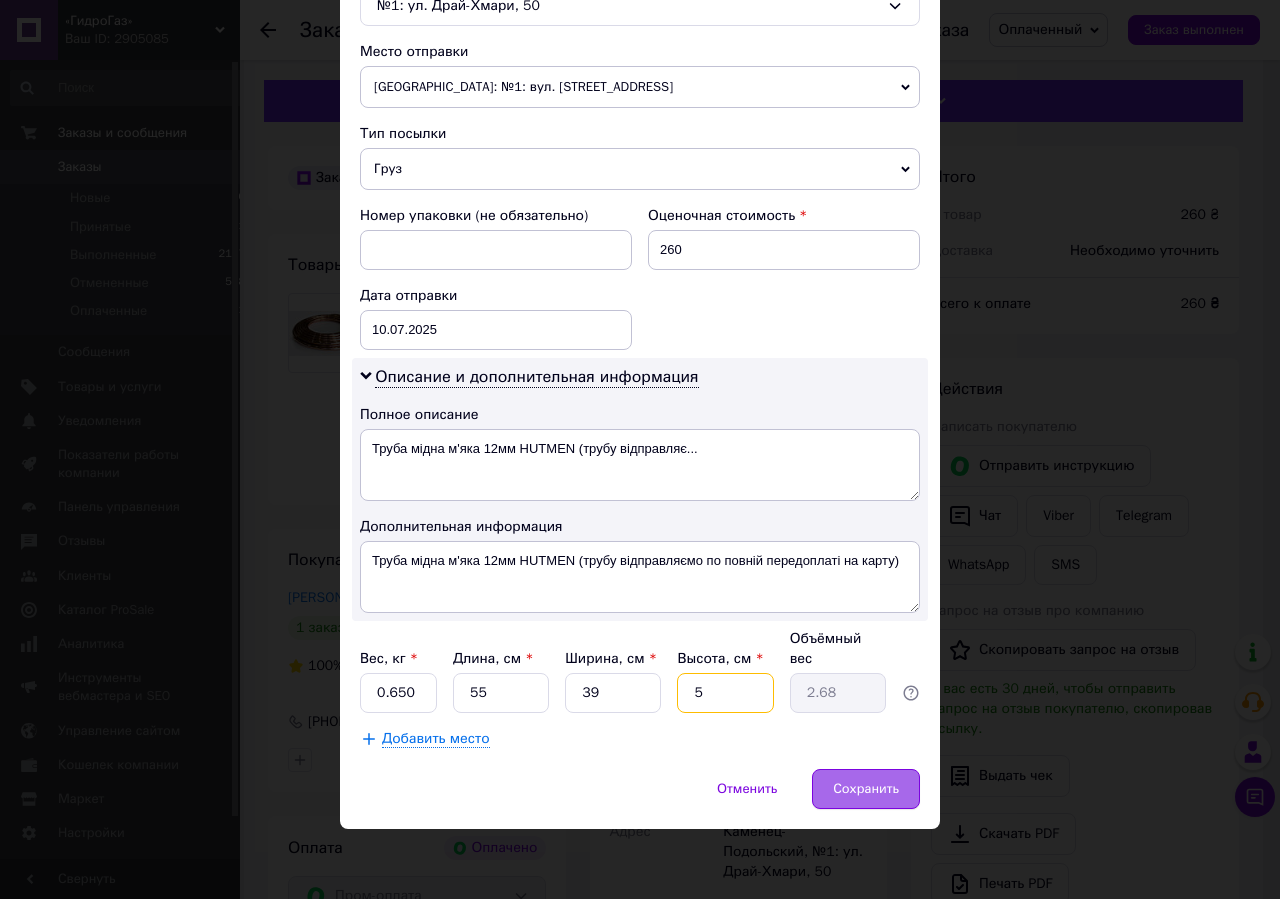 type on "5" 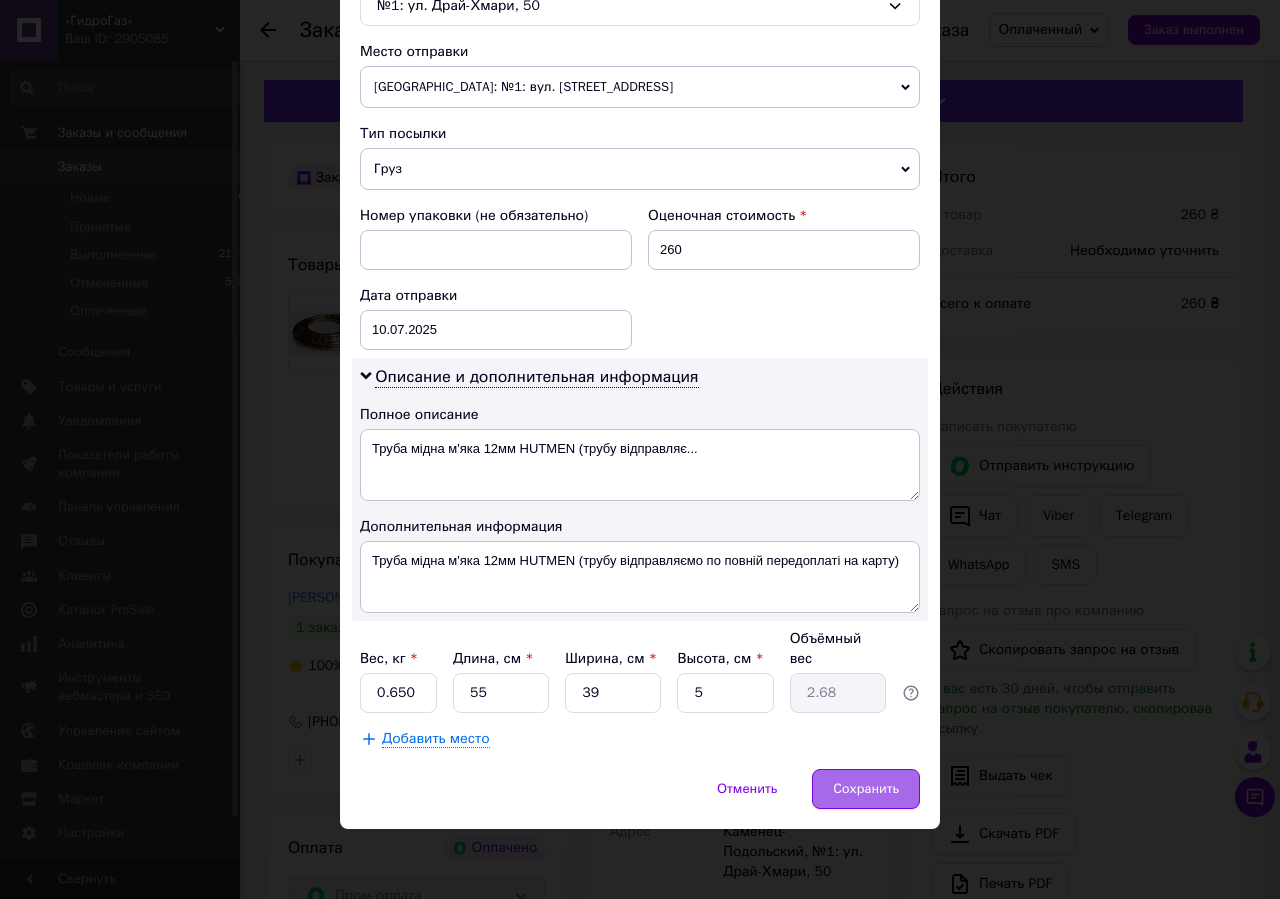 click on "Сохранить" at bounding box center [866, 789] 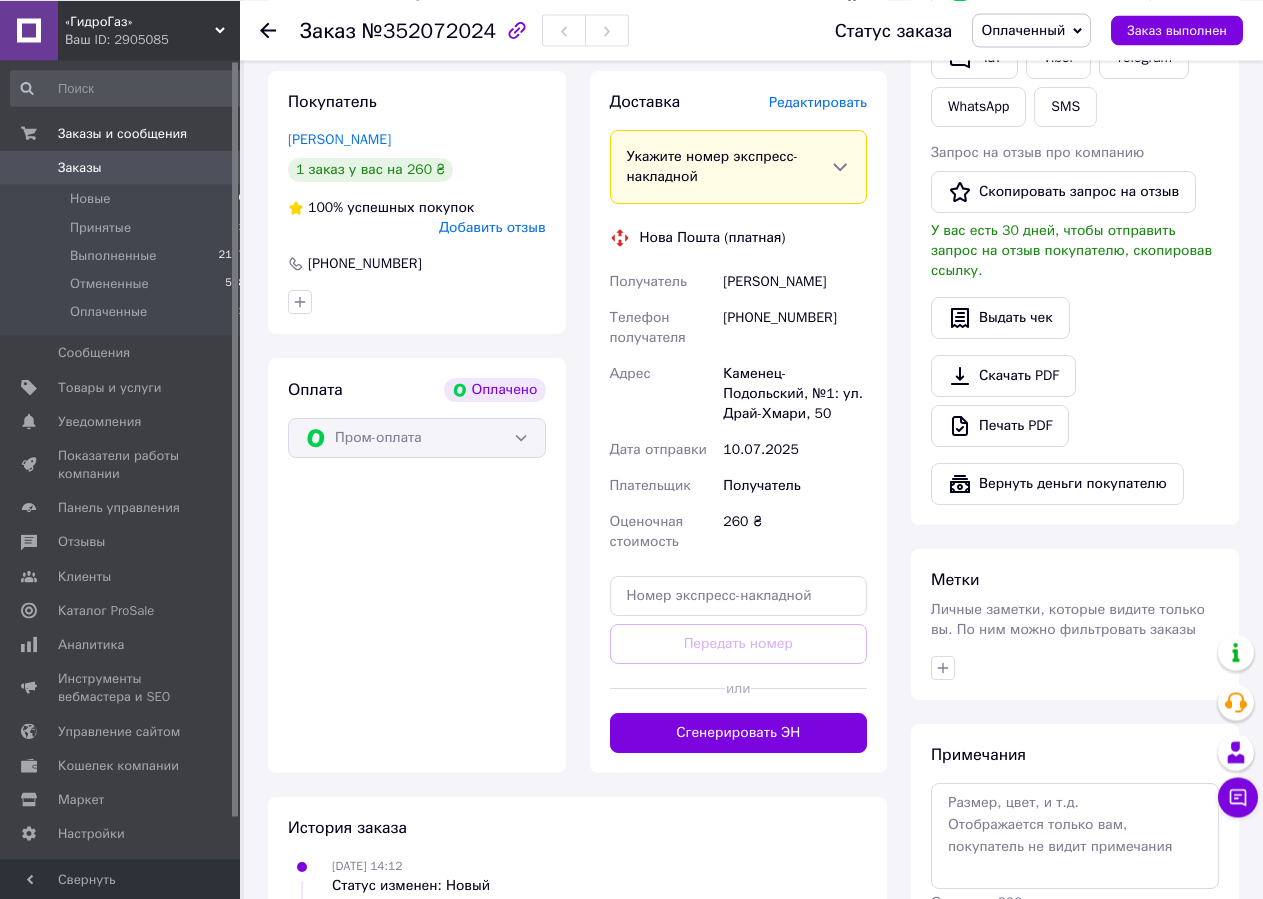 scroll, scrollTop: 459, scrollLeft: 0, axis: vertical 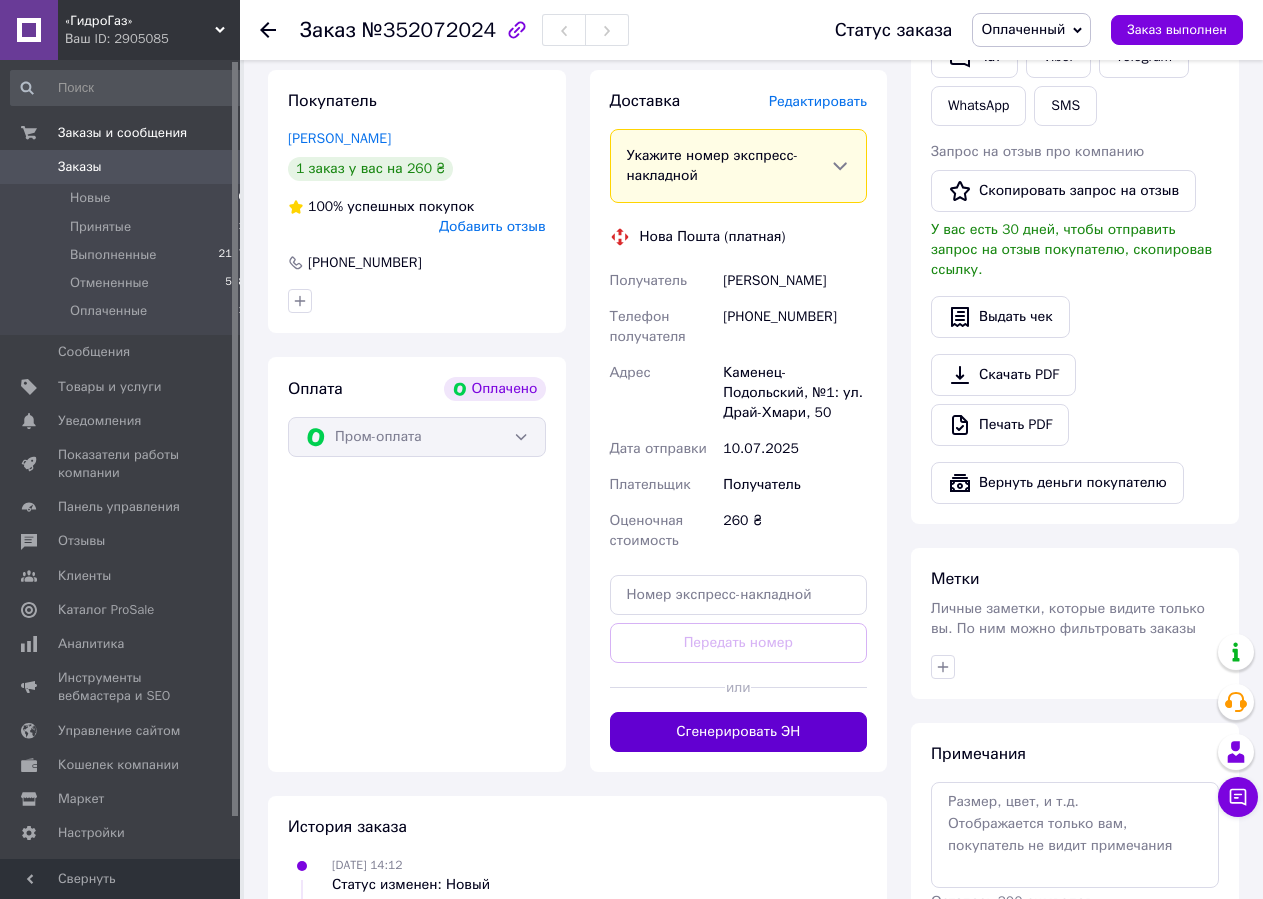 click on "Сгенерировать ЭН" at bounding box center (739, 732) 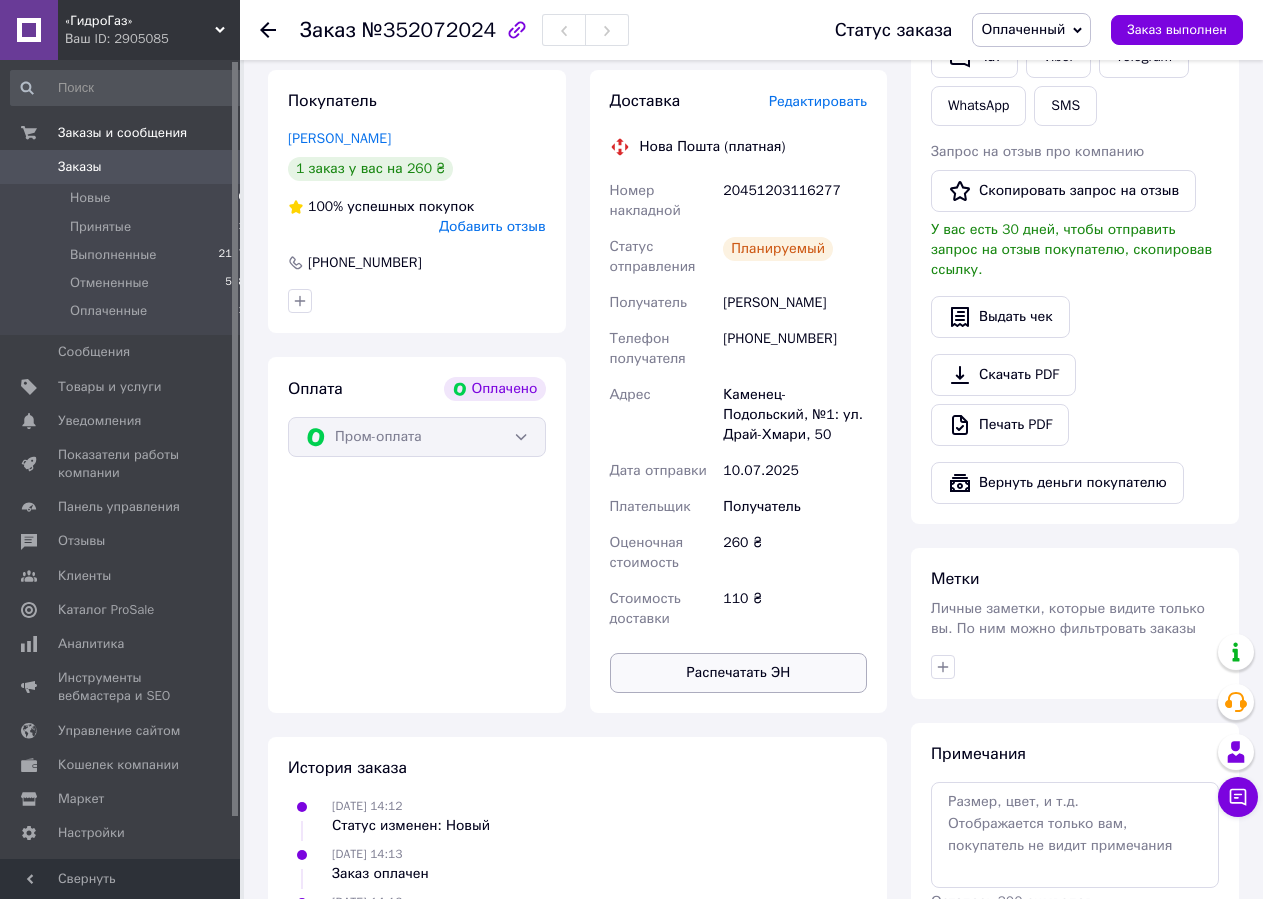 click on "Распечатать ЭН" at bounding box center [739, 673] 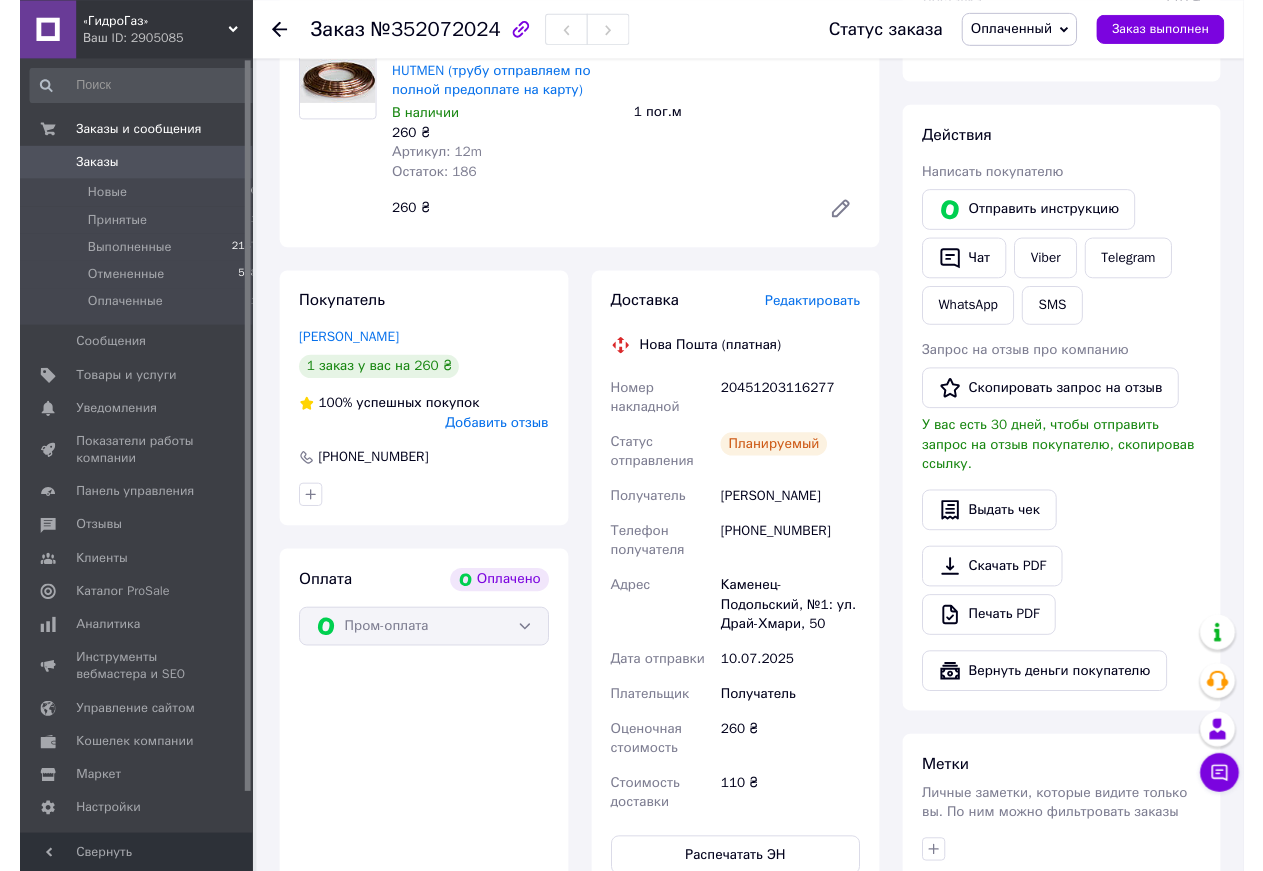 scroll, scrollTop: 306, scrollLeft: 0, axis: vertical 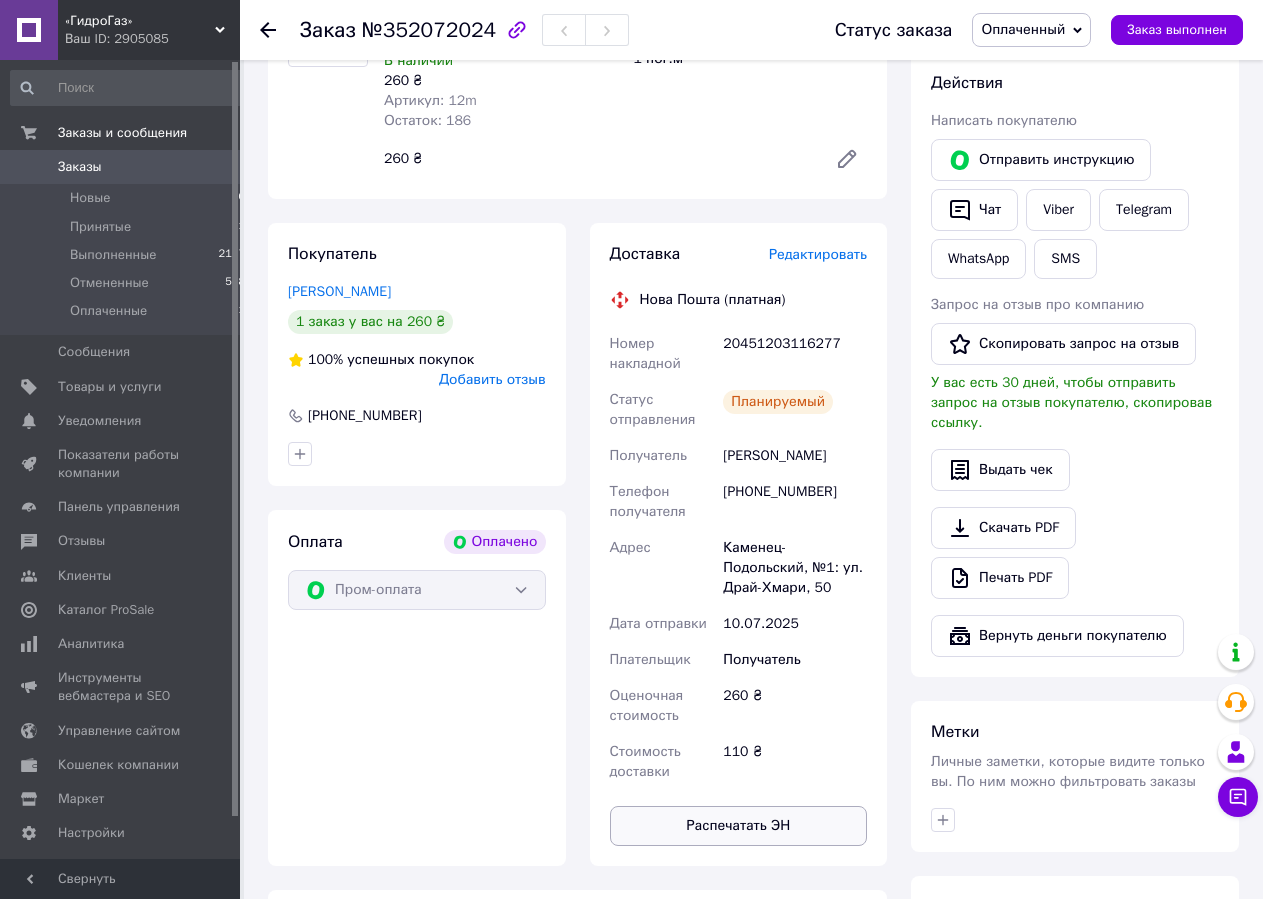 click on "Распечатать ЭН" at bounding box center (739, 826) 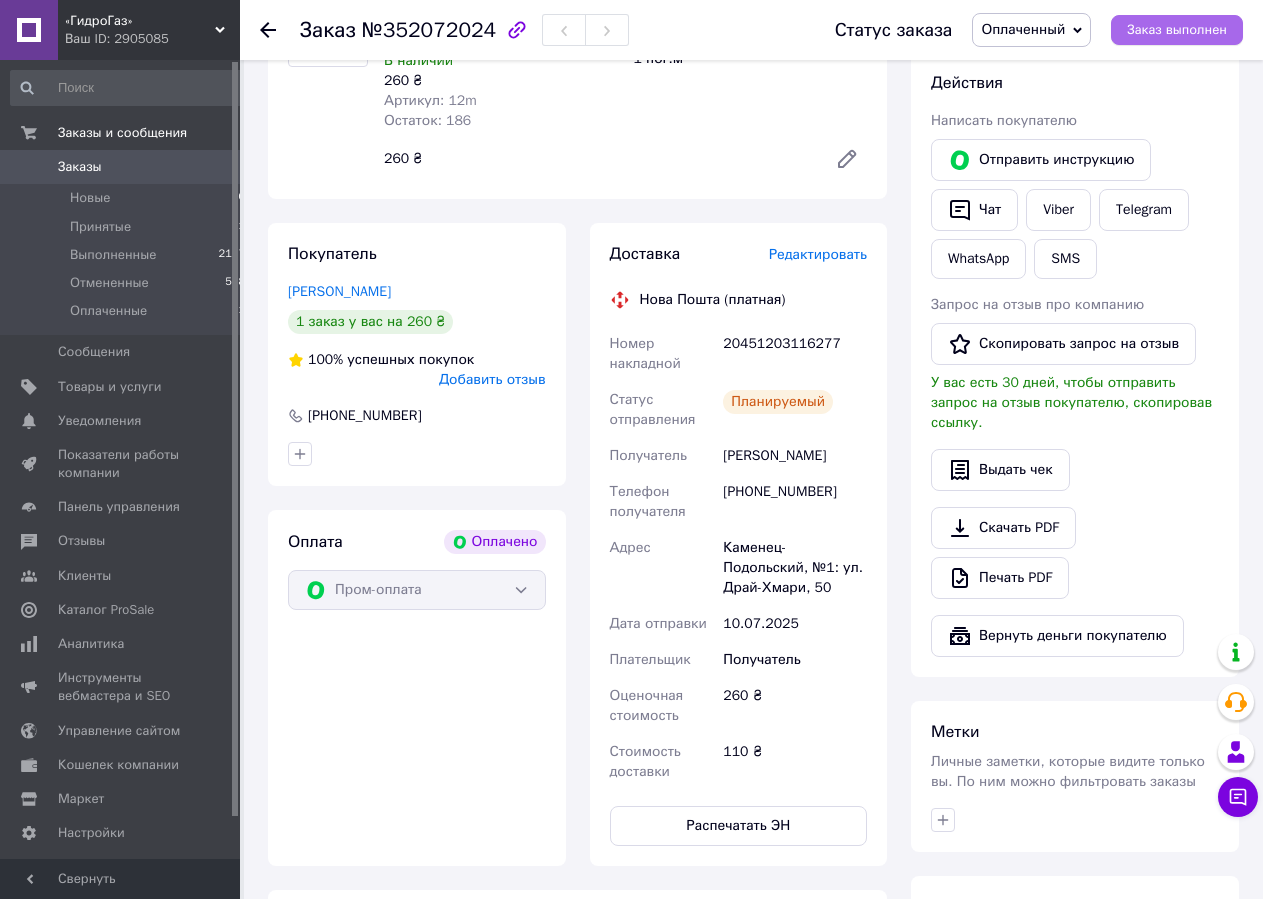 click on "Заказ выполнен" at bounding box center [1177, 30] 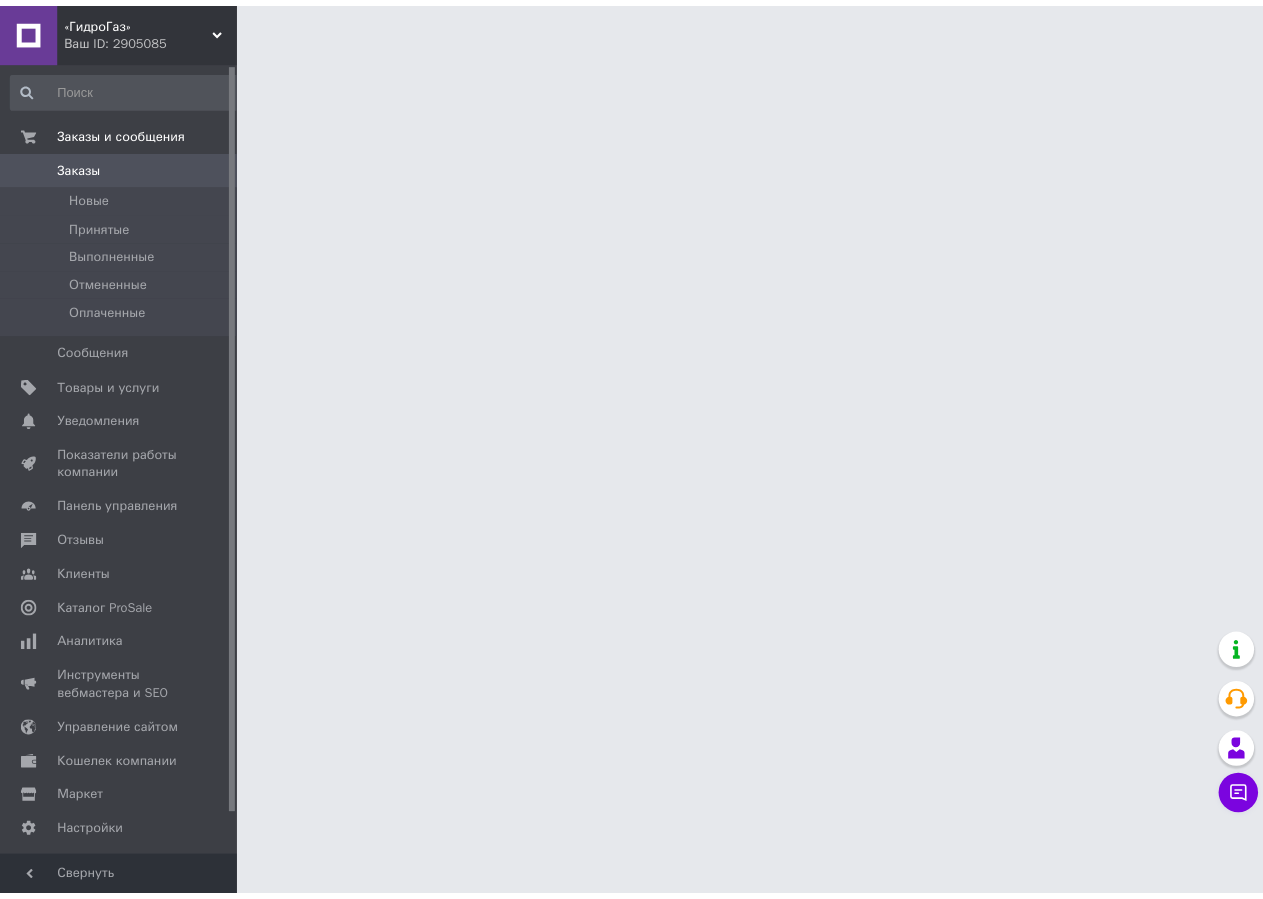 scroll, scrollTop: 0, scrollLeft: 0, axis: both 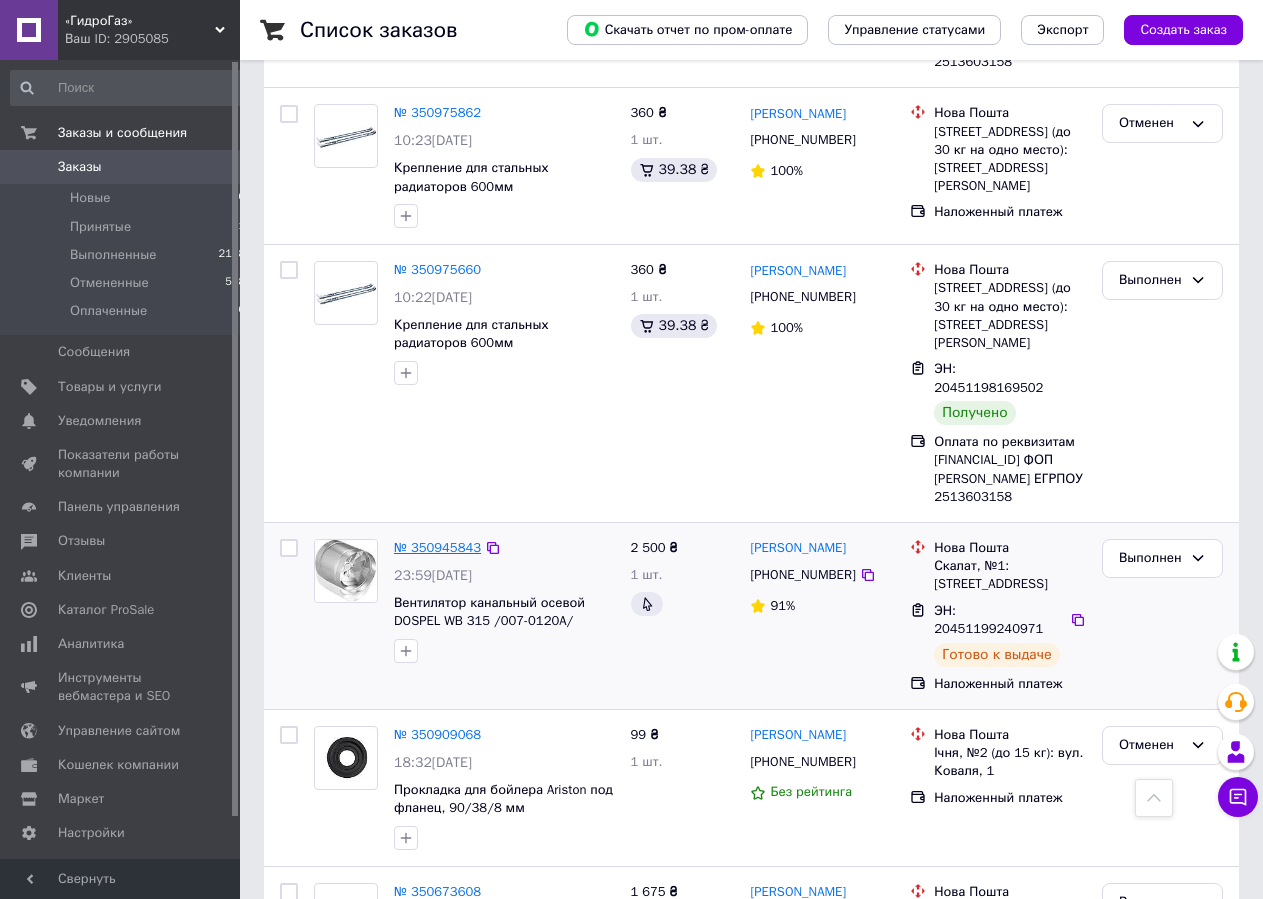click on "№ 350945843" at bounding box center (437, 547) 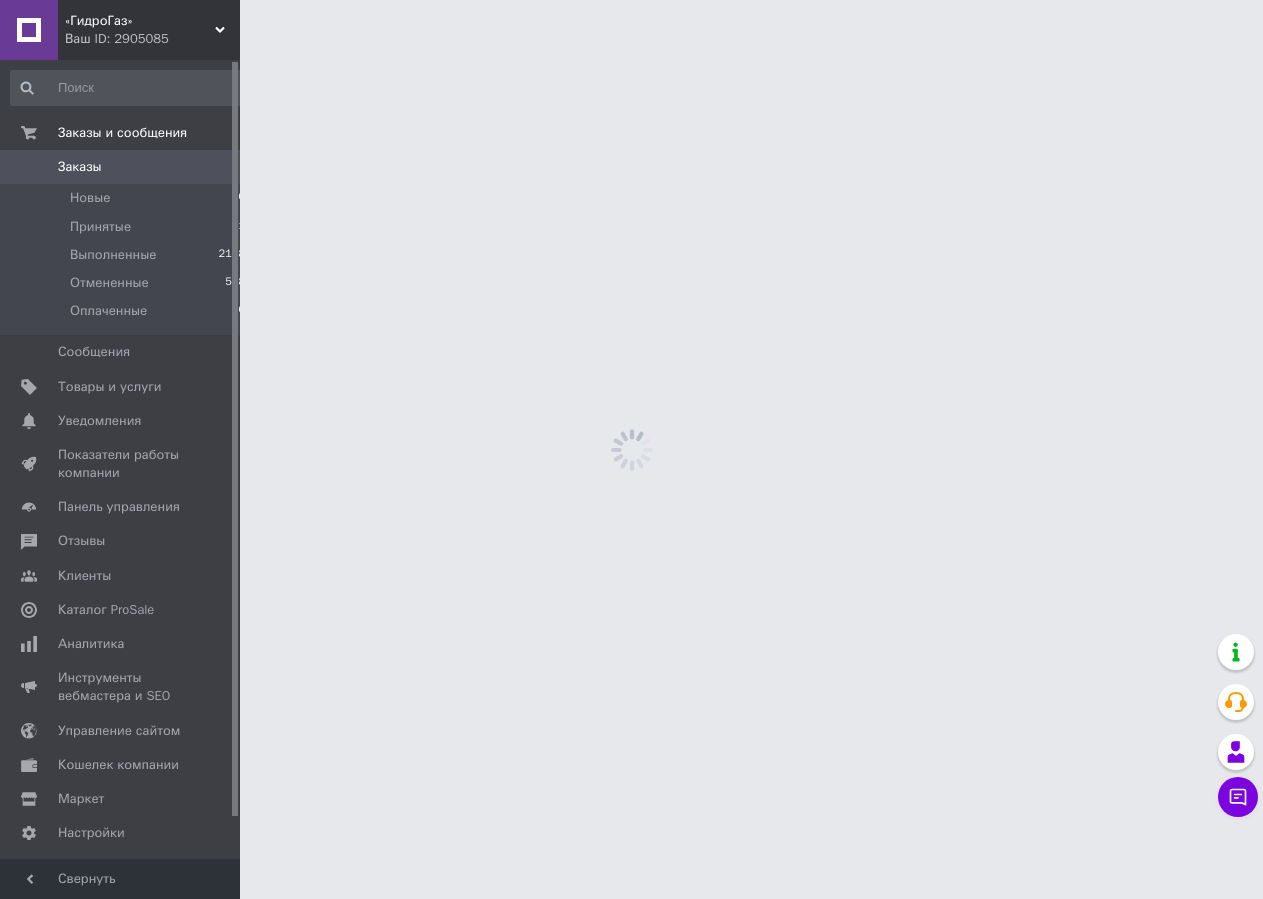 scroll, scrollTop: 0, scrollLeft: 0, axis: both 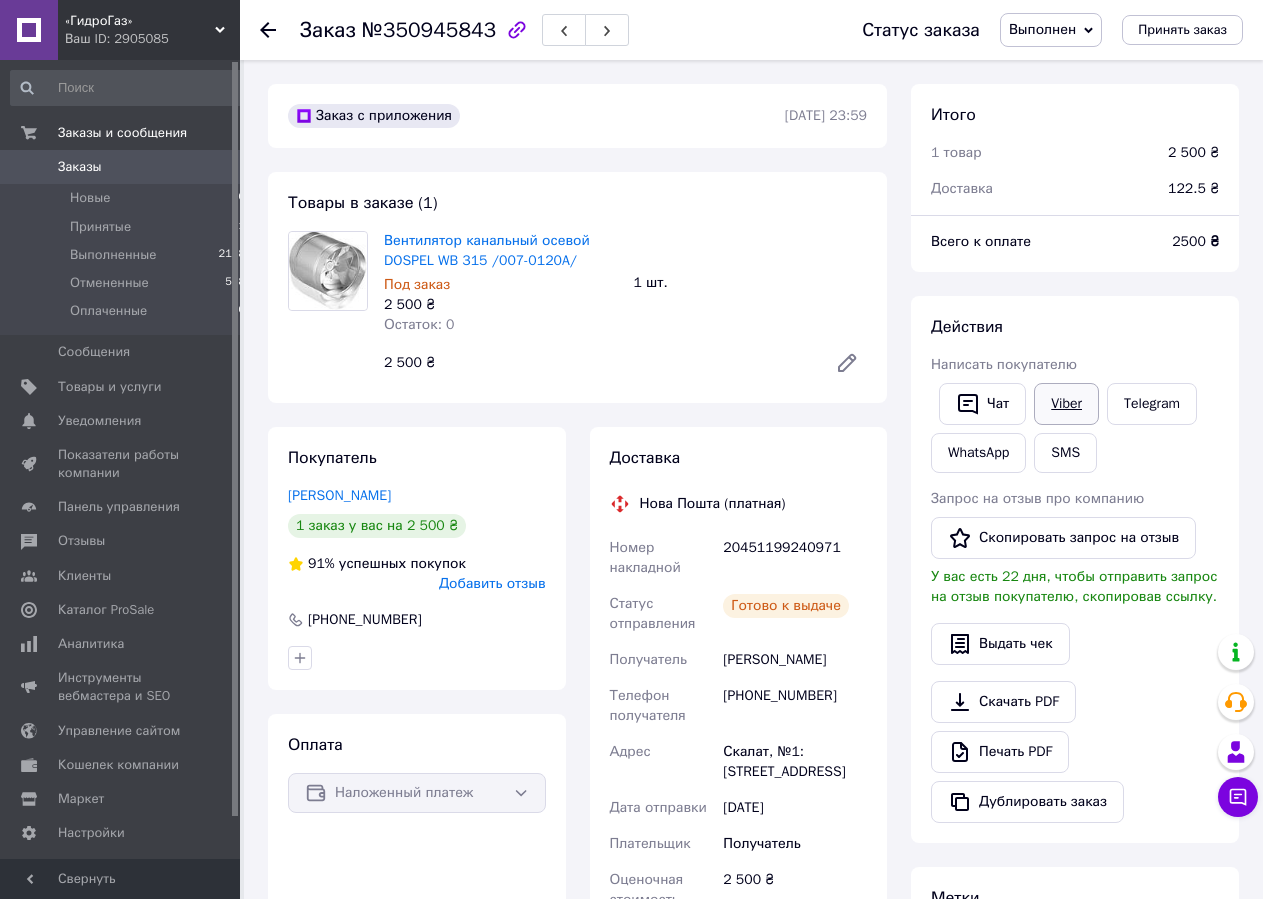click on "Viber" at bounding box center [1066, 404] 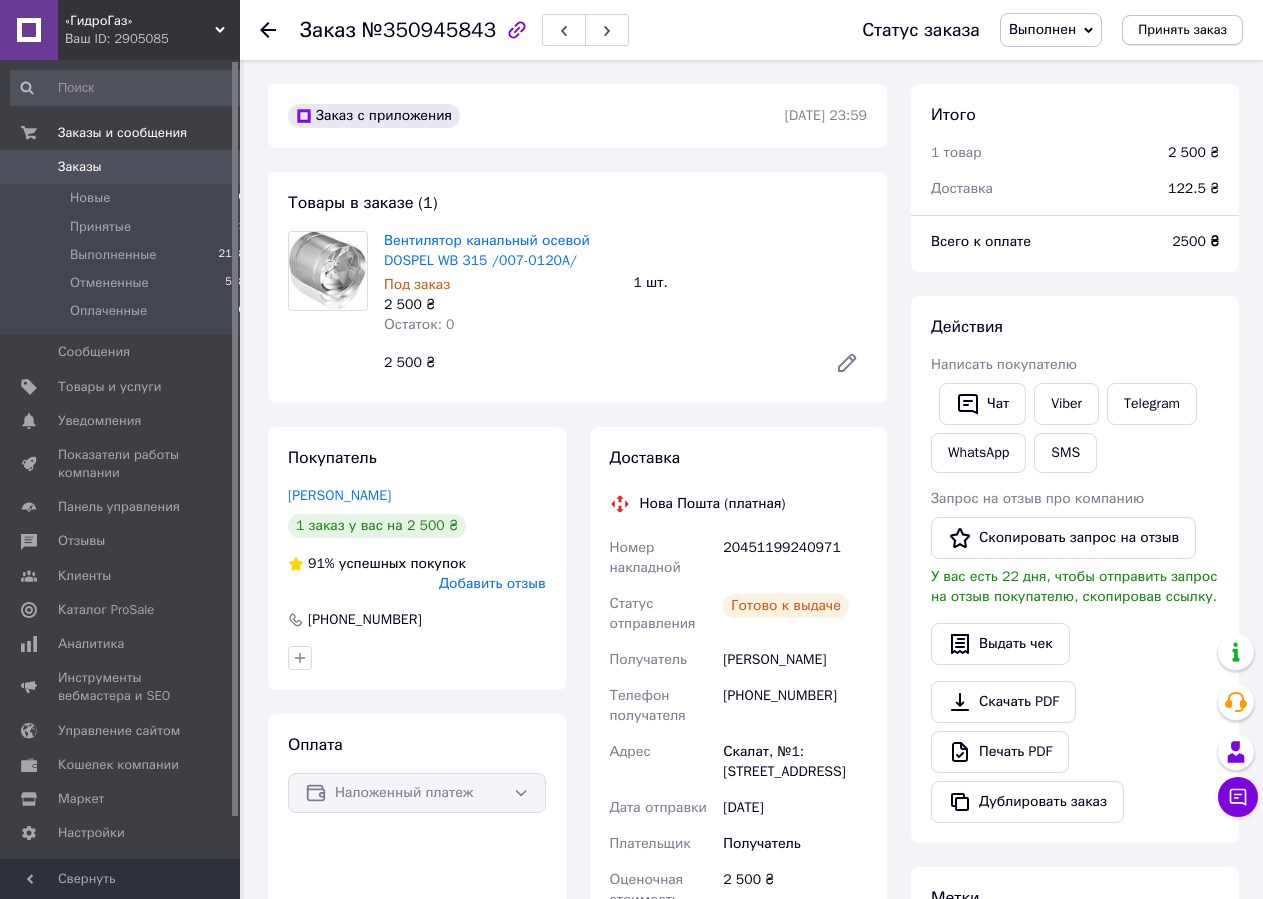 click on "Принять заказ" at bounding box center (1182, 30) 